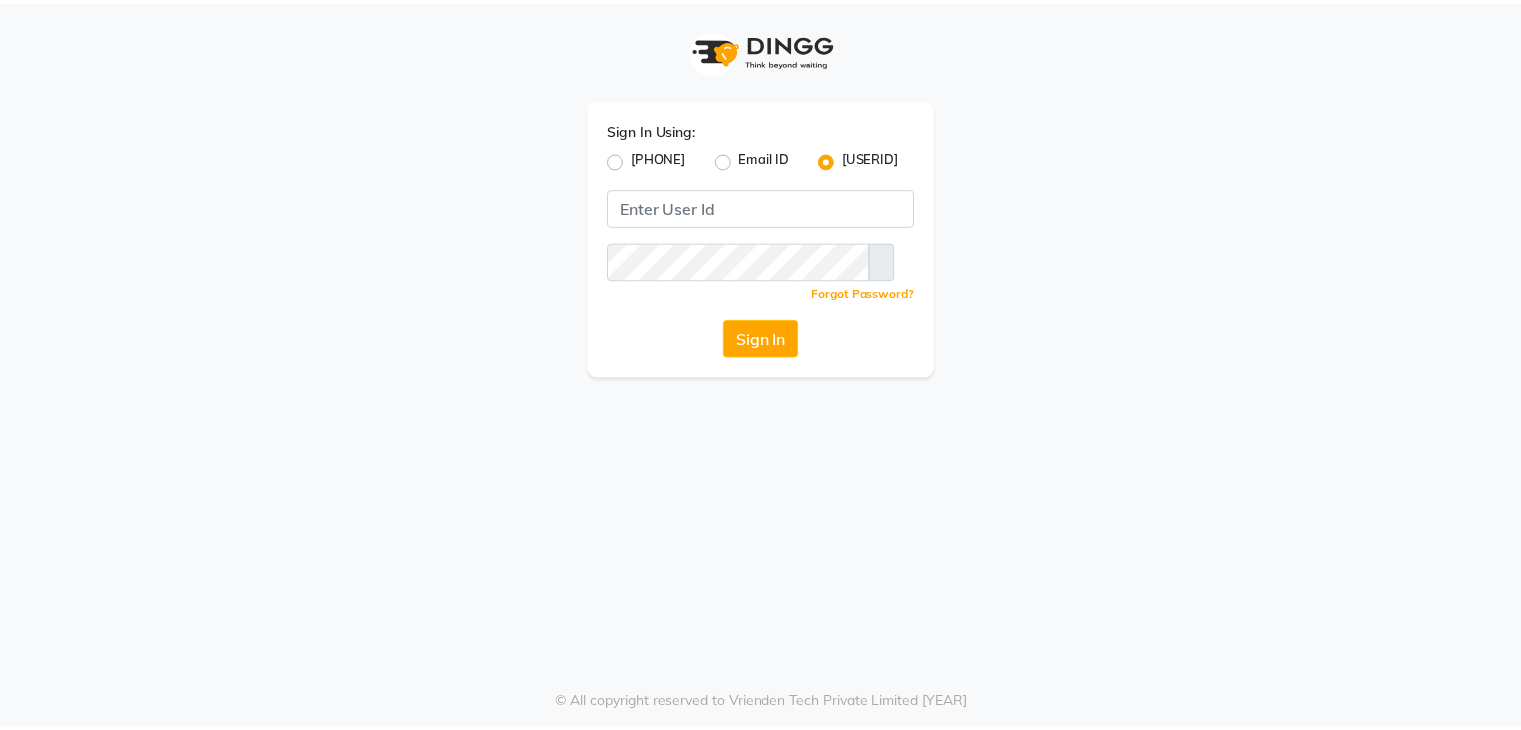 scroll, scrollTop: 0, scrollLeft: 0, axis: both 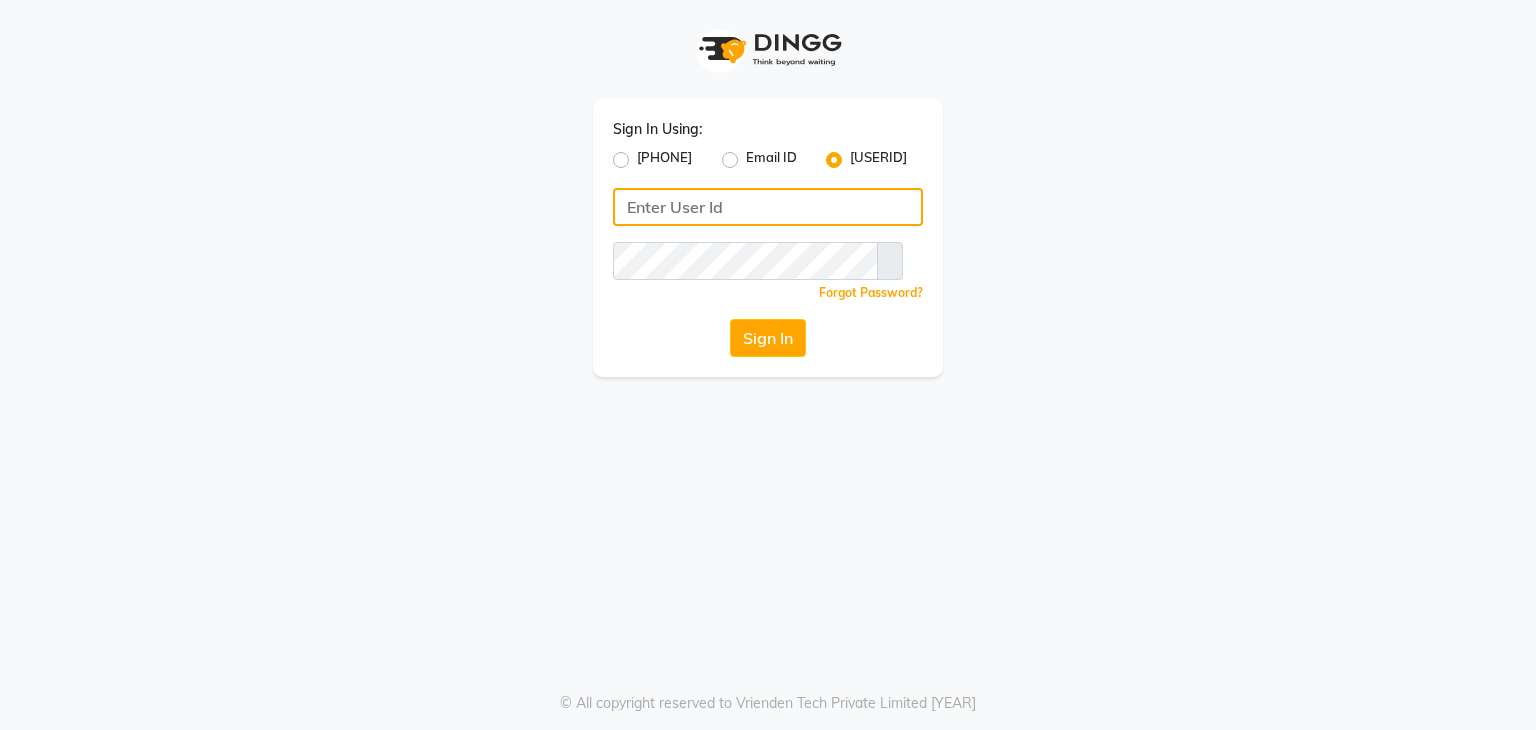 click at bounding box center [768, 207] 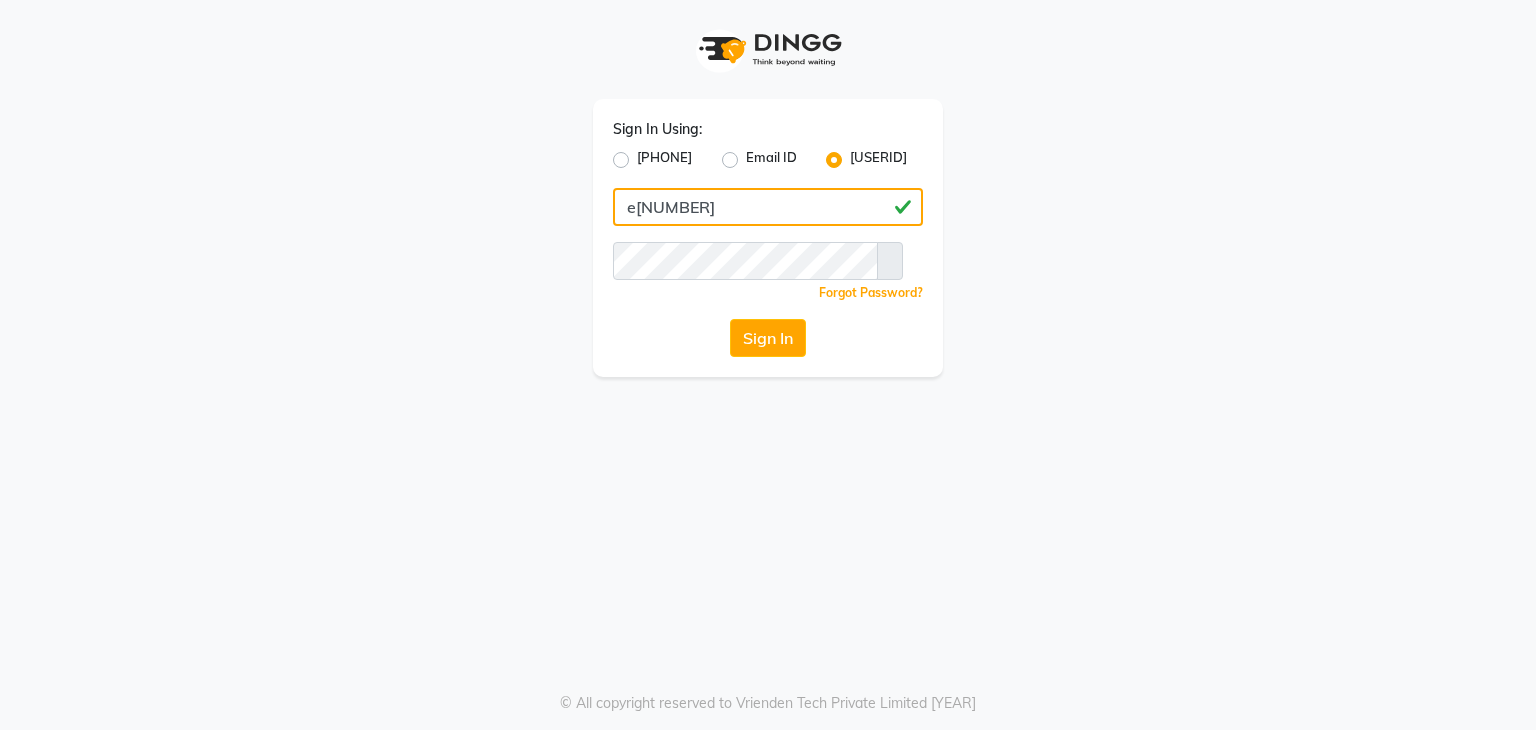 type on "e[NUMBER]" 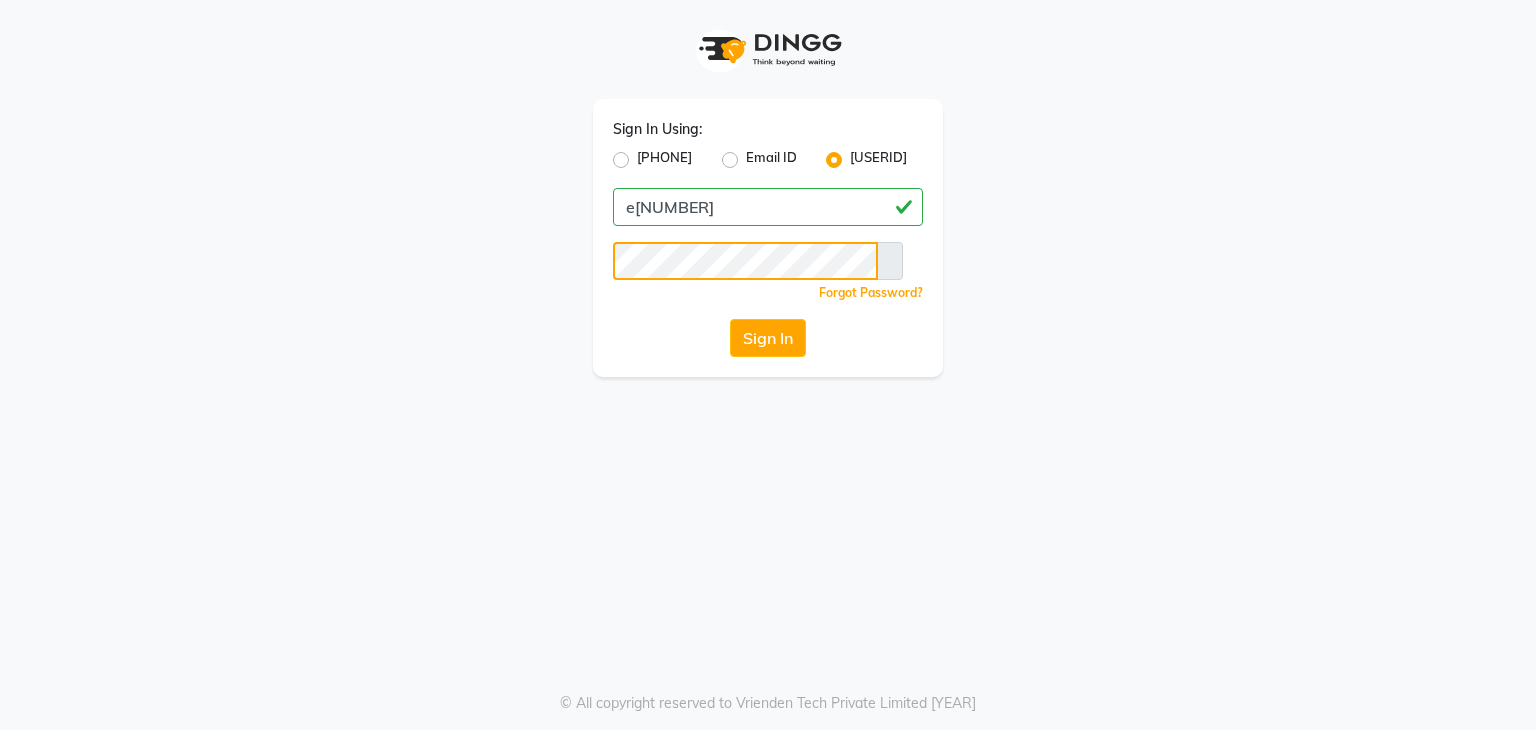 click on "Sign In" at bounding box center [768, 338] 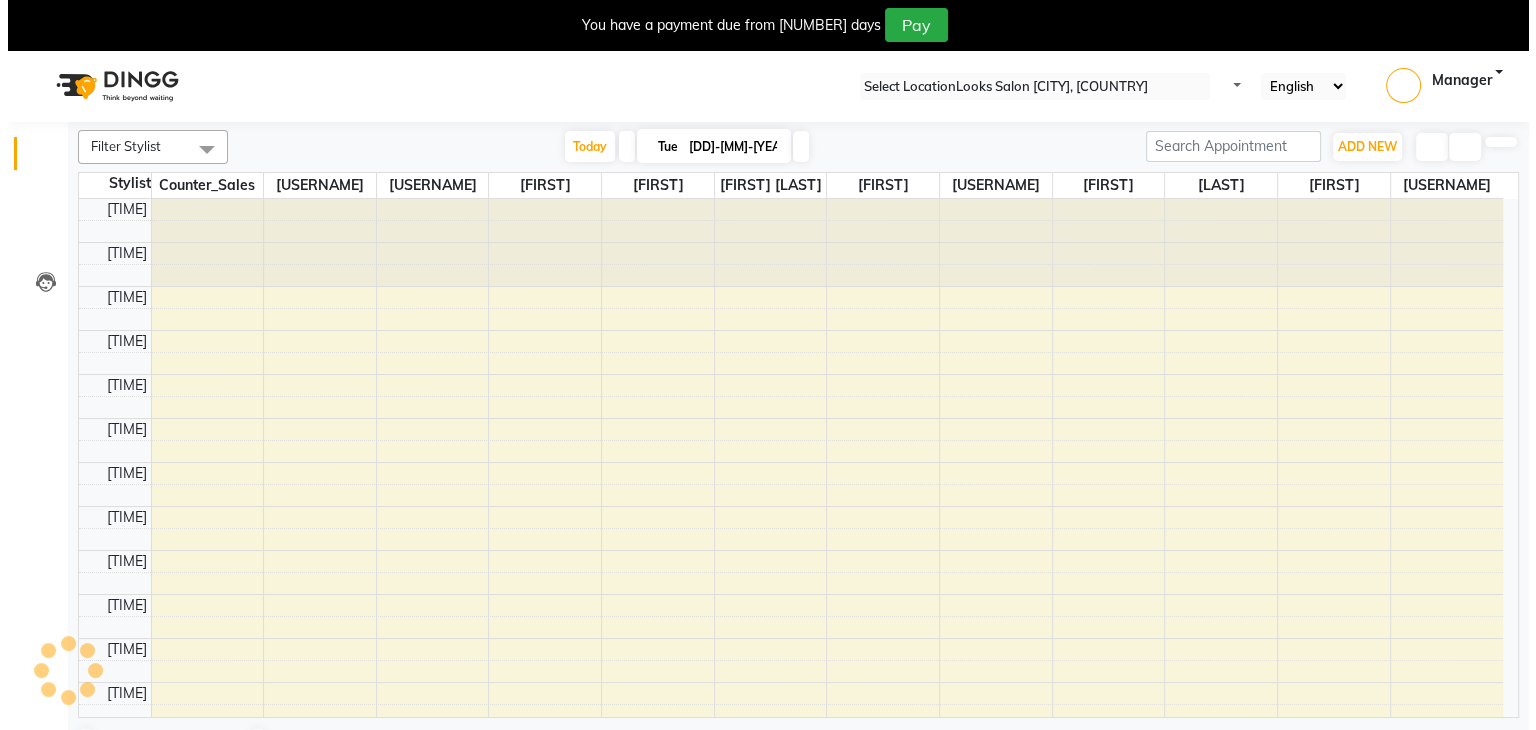 scroll, scrollTop: 0, scrollLeft: 0, axis: both 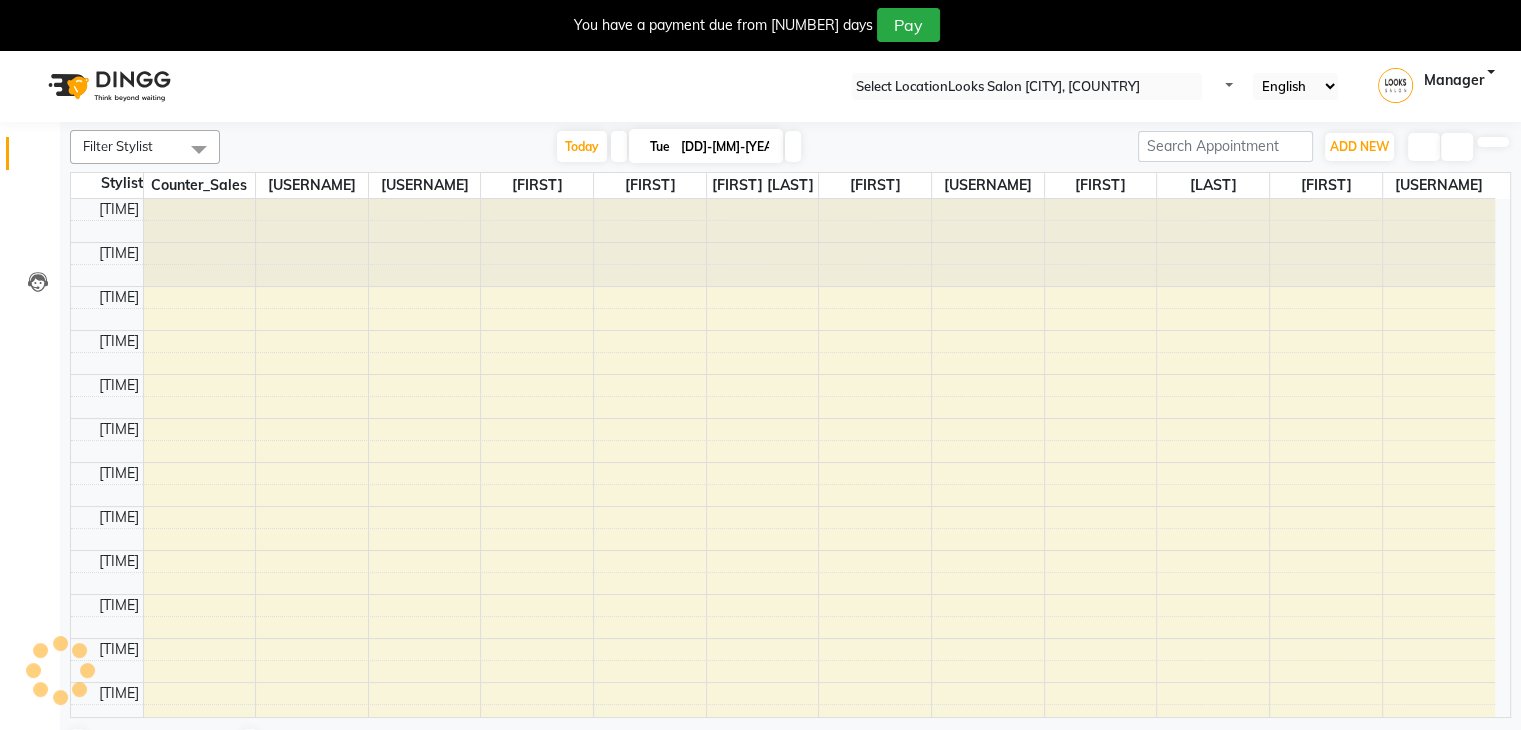 click at bounding box center [1505, 8] 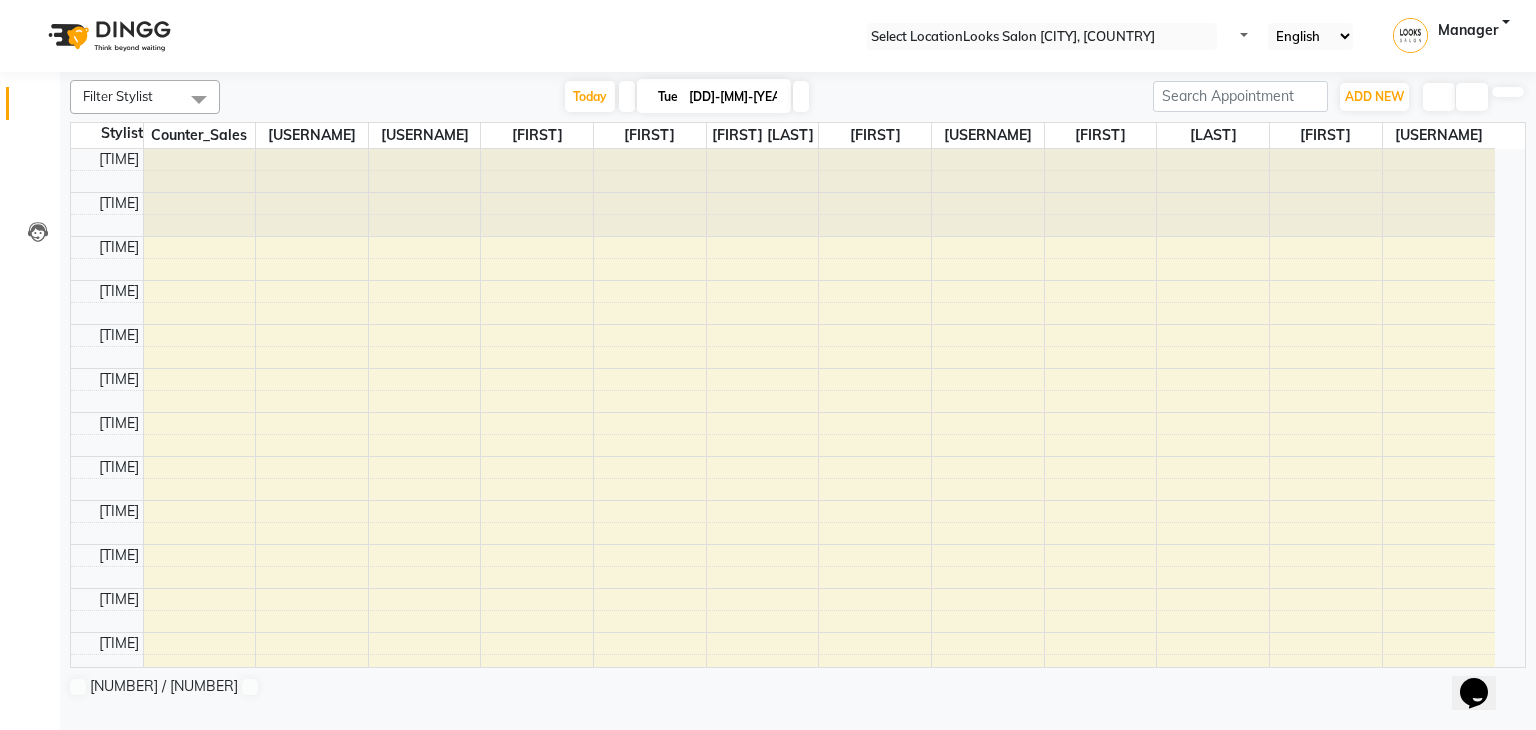scroll, scrollTop: 0, scrollLeft: 0, axis: both 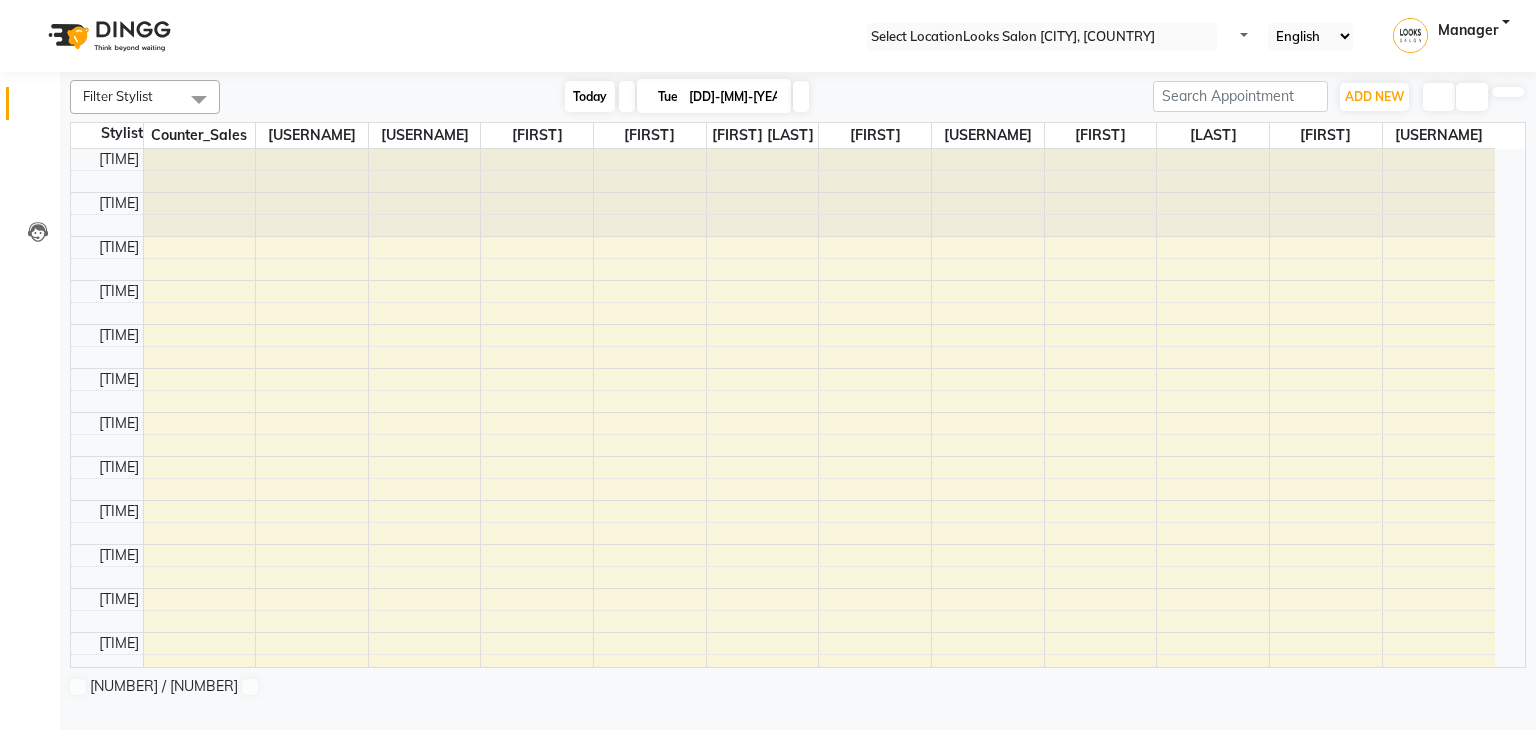 click on "Today" at bounding box center [590, 96] 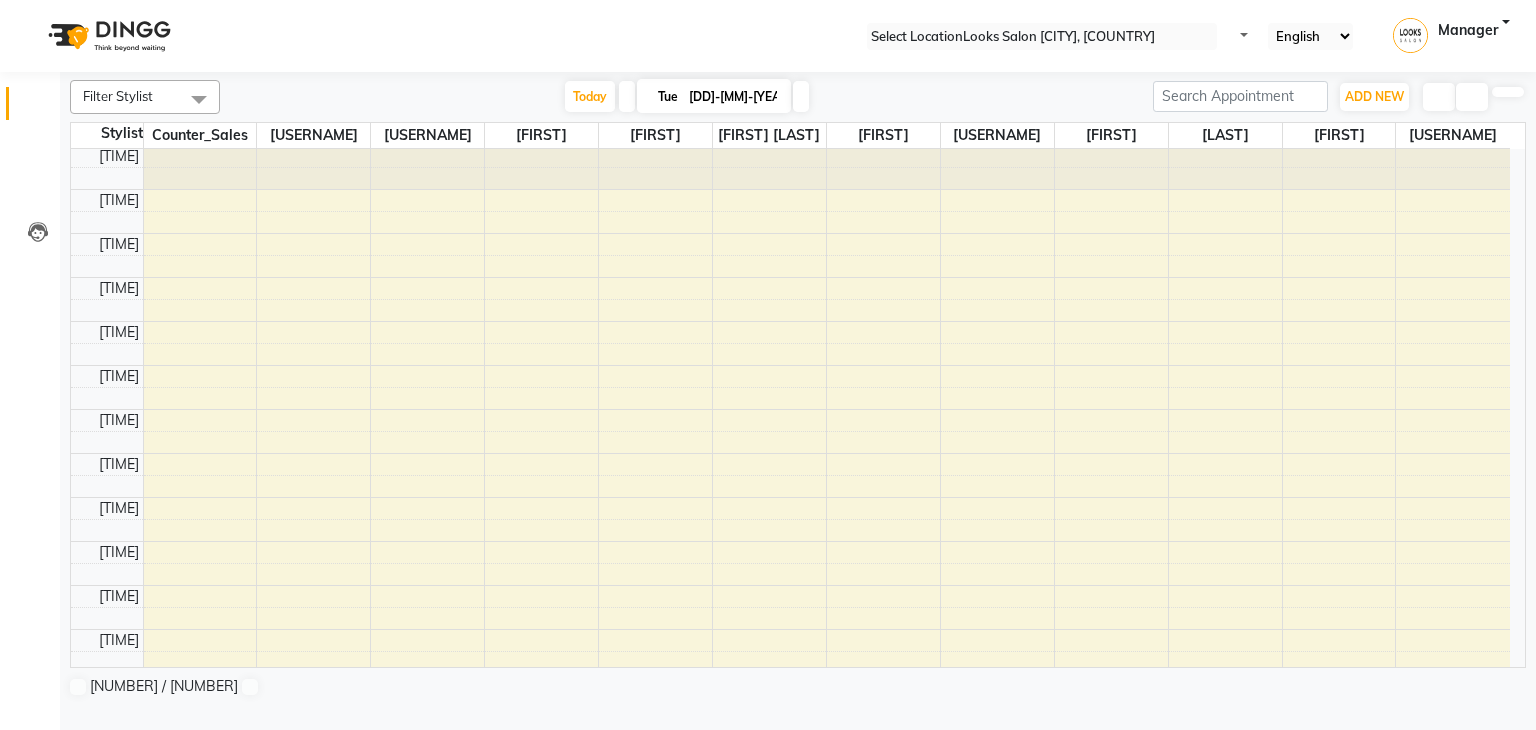 scroll, scrollTop: 0, scrollLeft: 0, axis: both 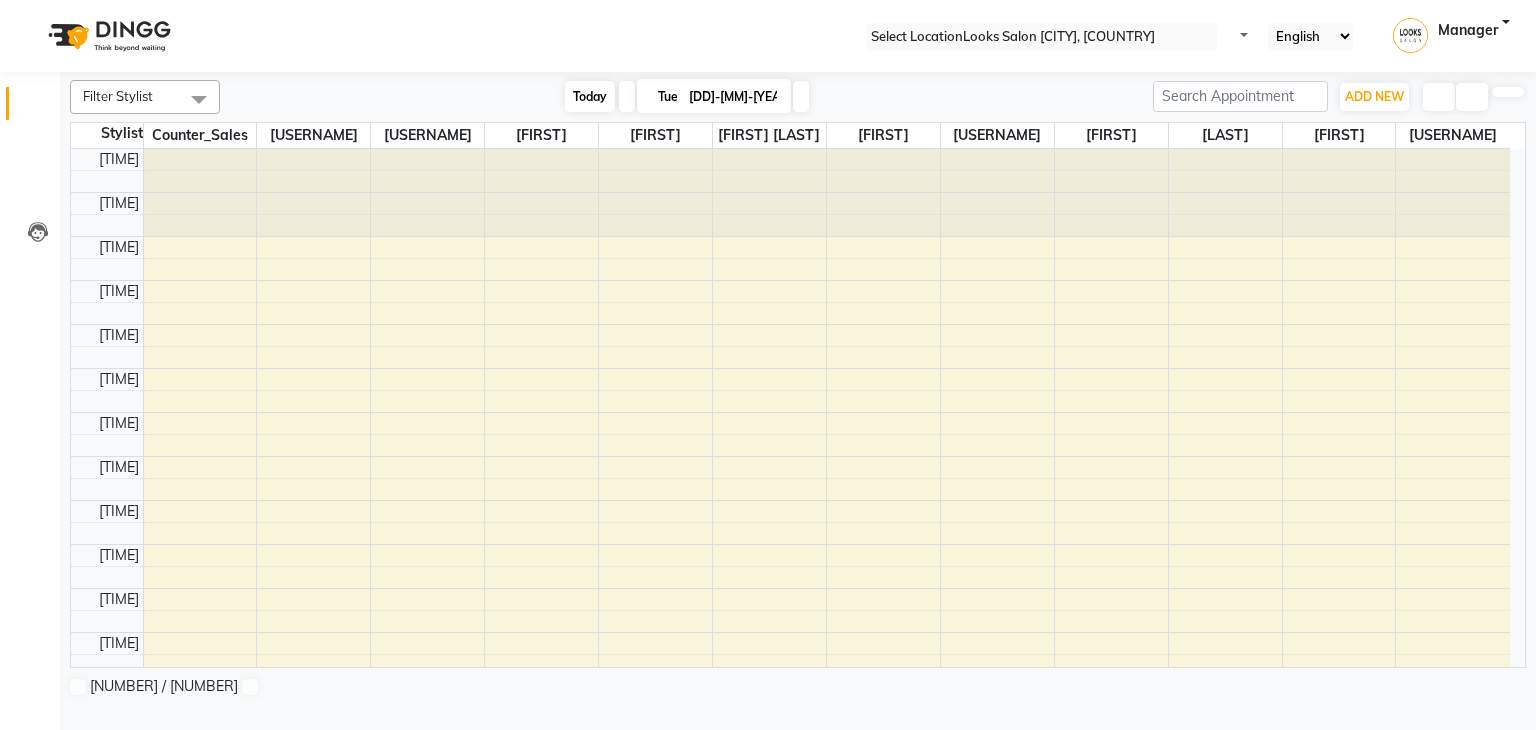click on "Today" at bounding box center [590, 96] 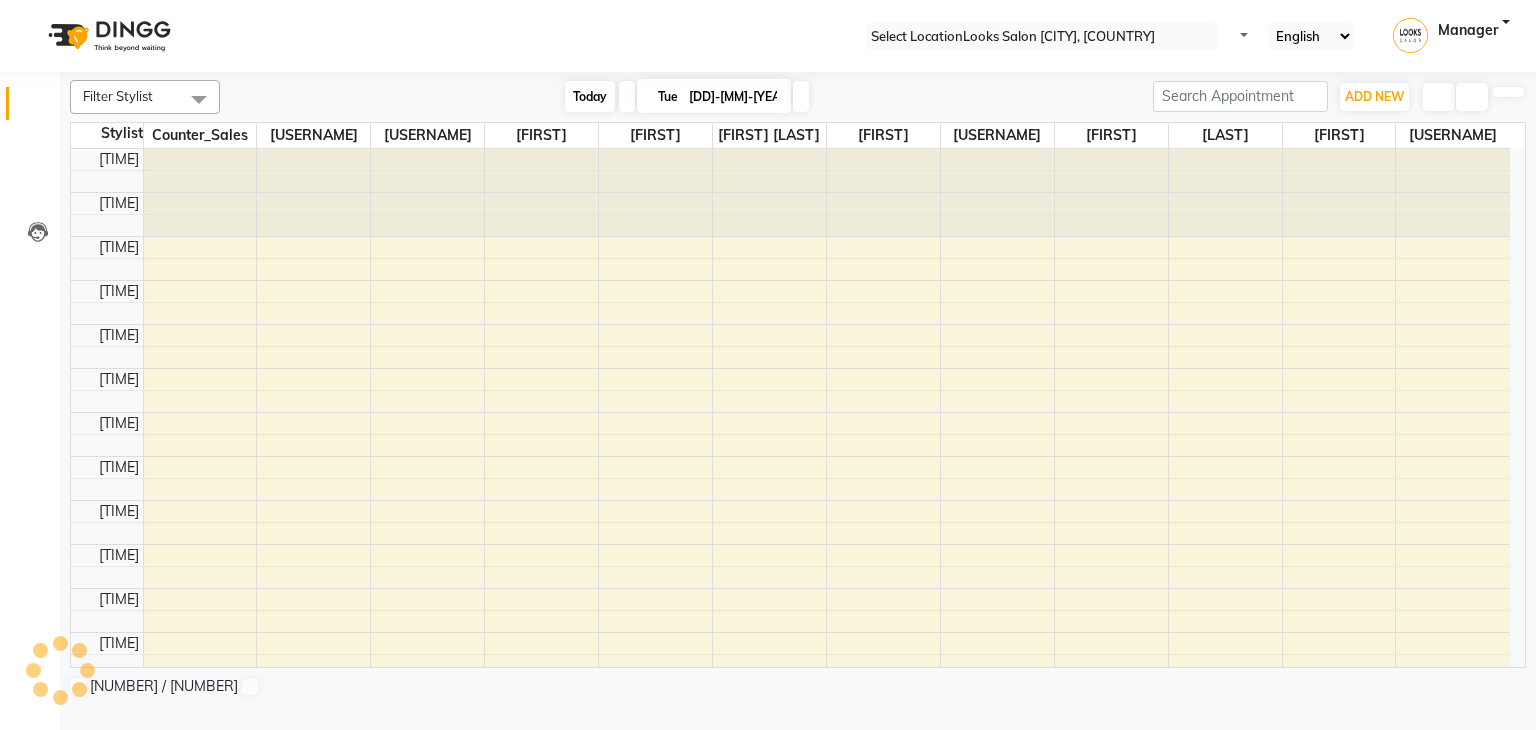 scroll, scrollTop: 634, scrollLeft: 0, axis: vertical 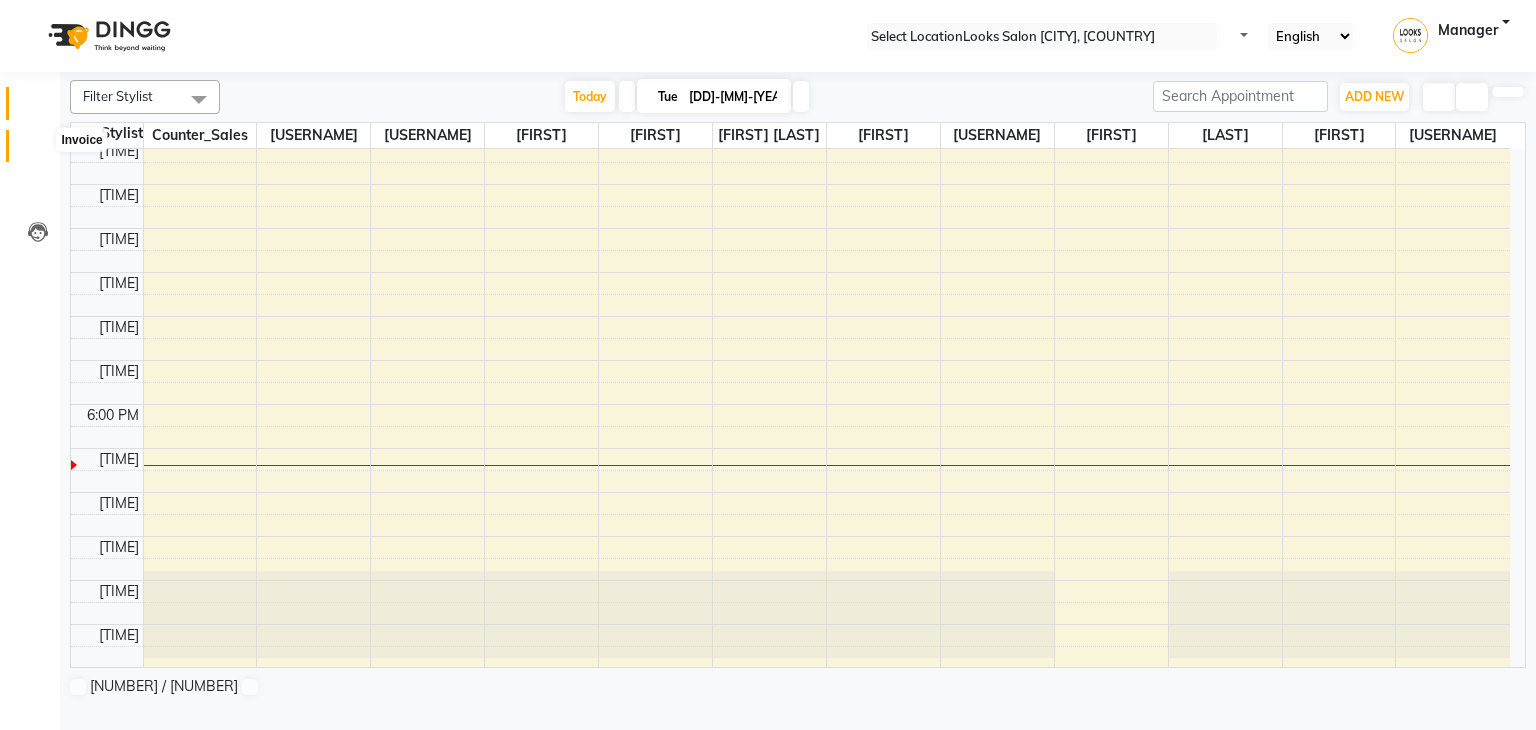 click at bounding box center (38, 151) 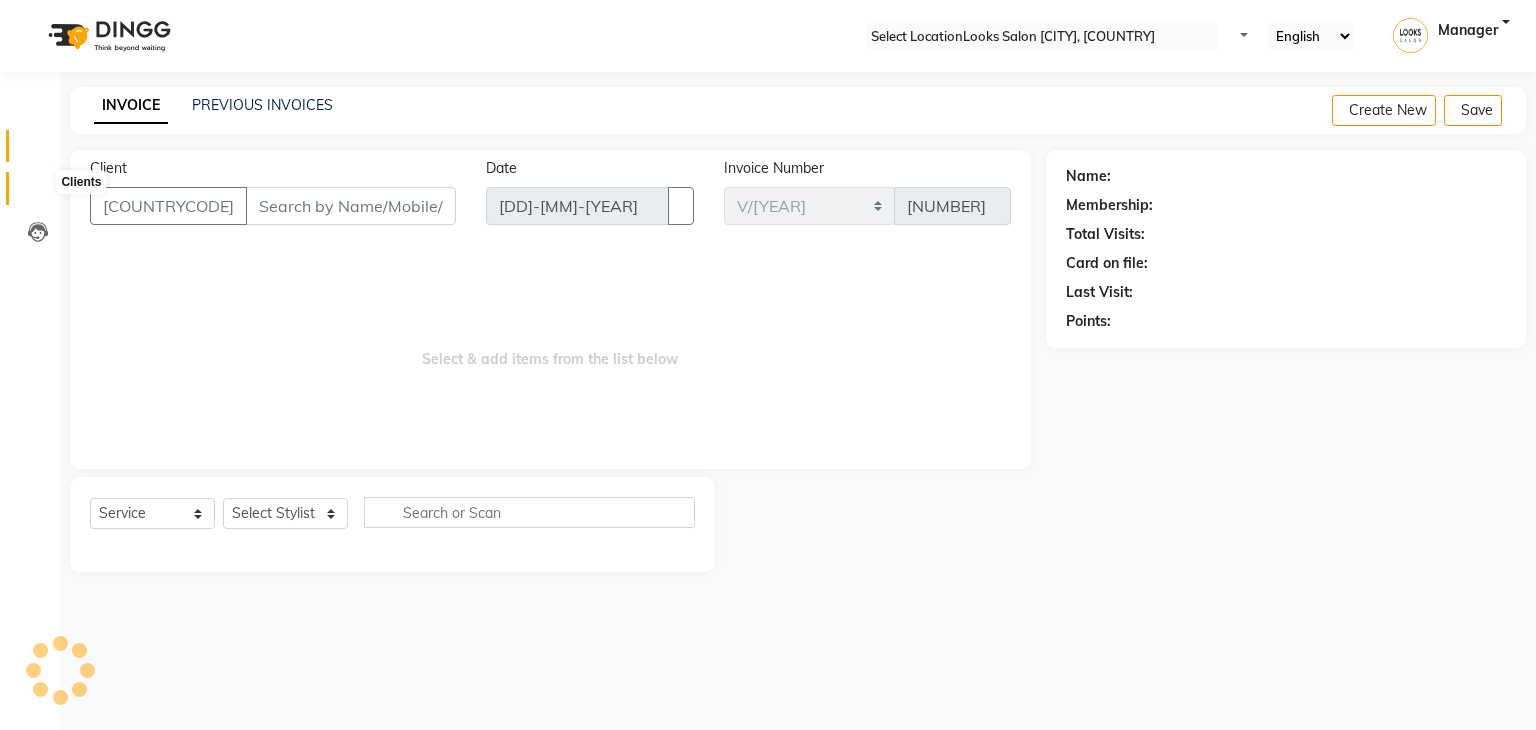 click at bounding box center (38, 193) 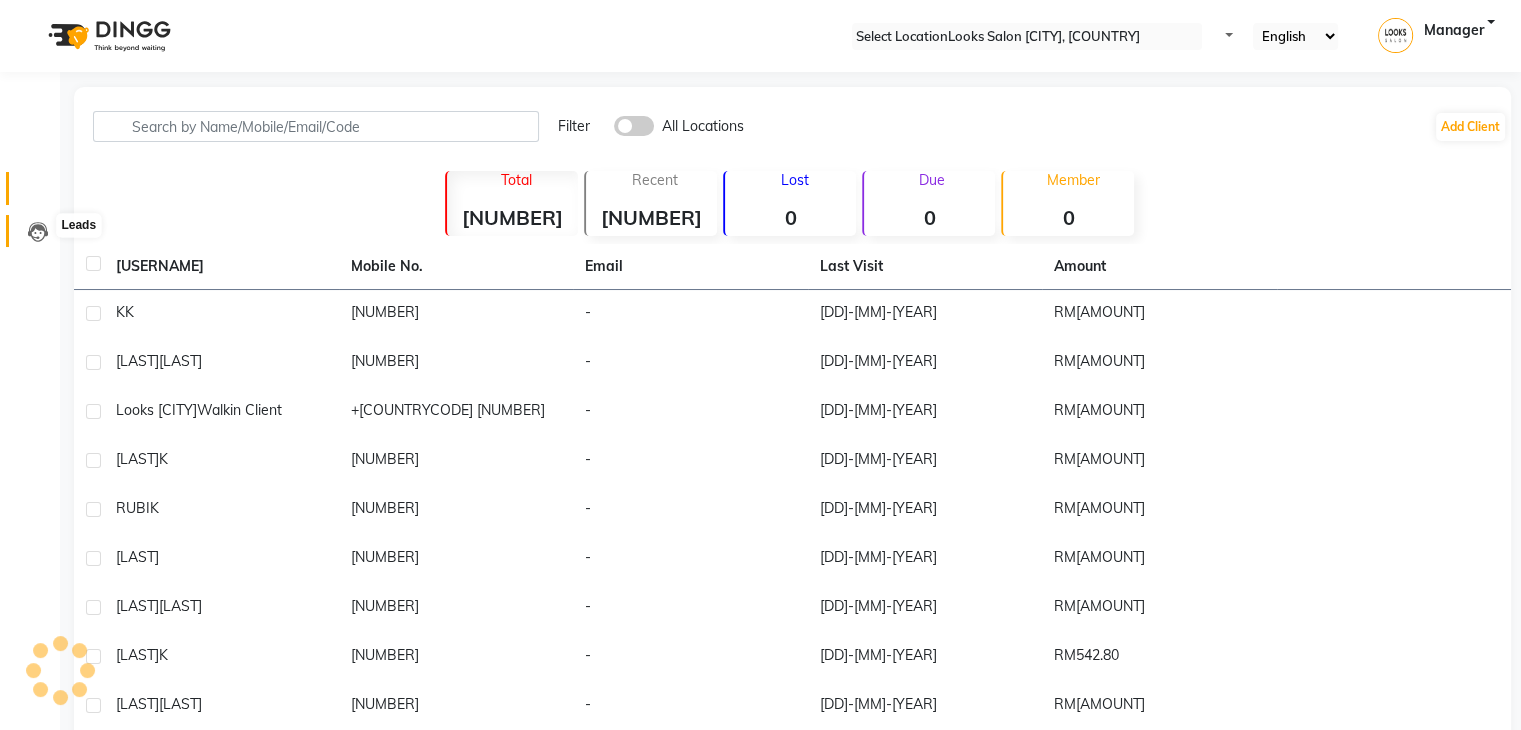 click at bounding box center (38, 232) 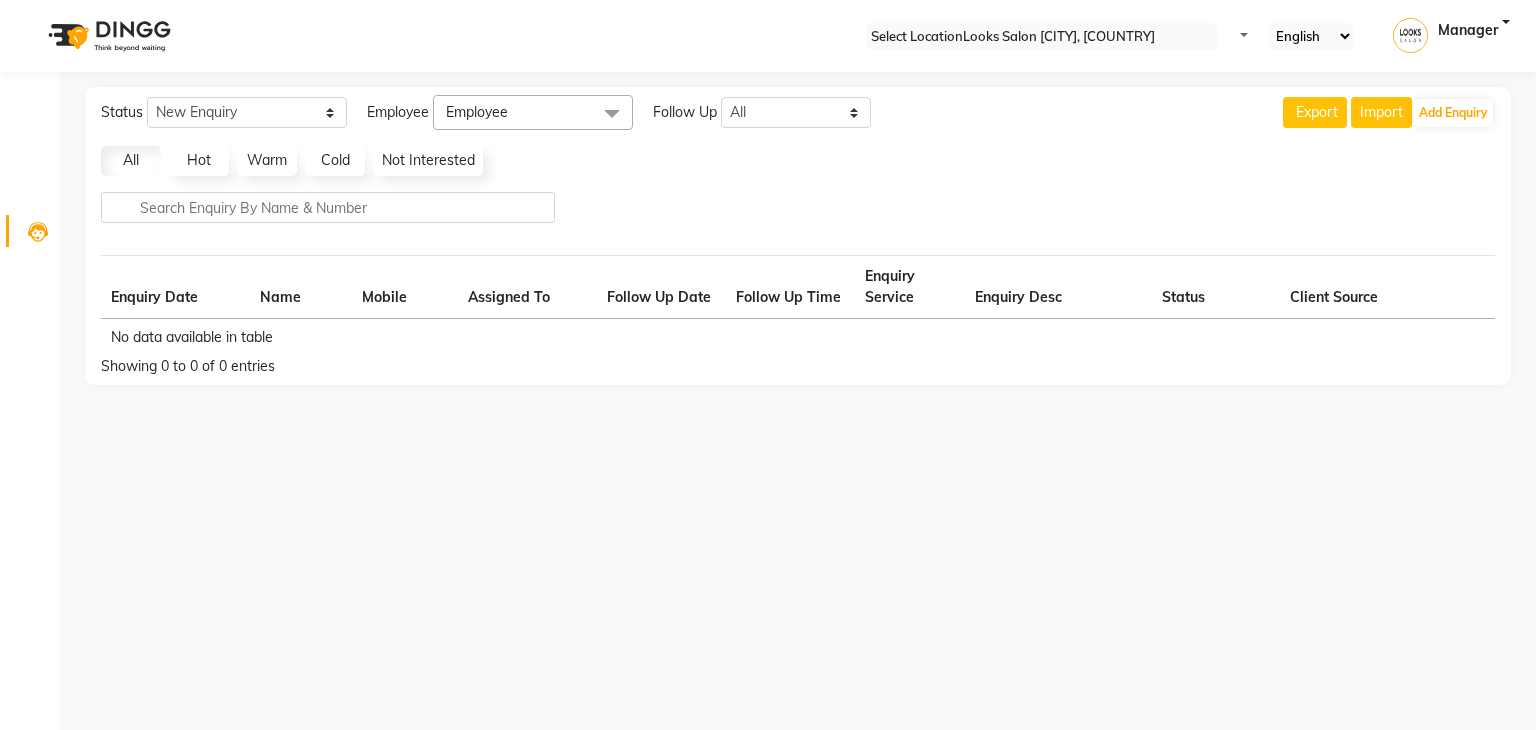 scroll, scrollTop: 0, scrollLeft: 6, axis: horizontal 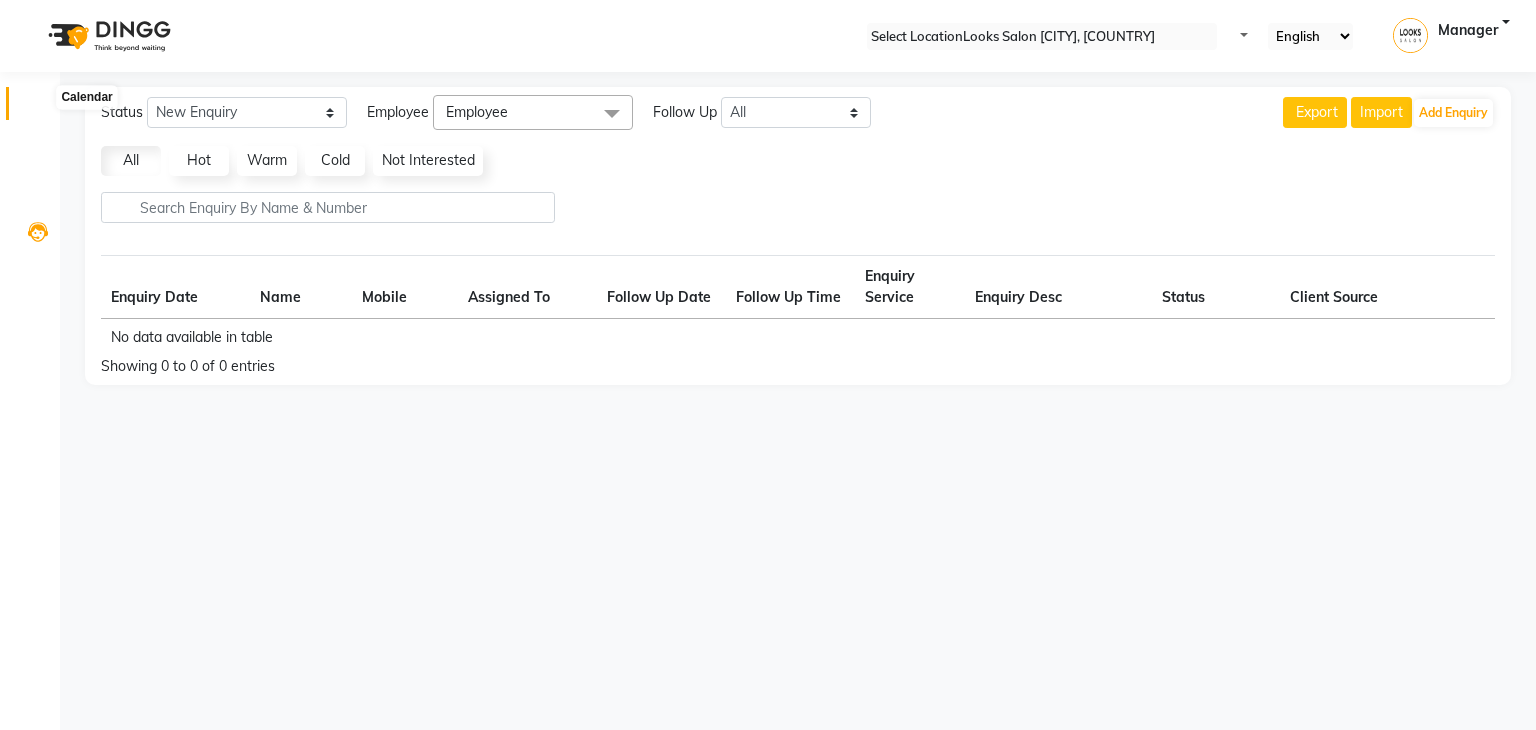click at bounding box center [37, 108] 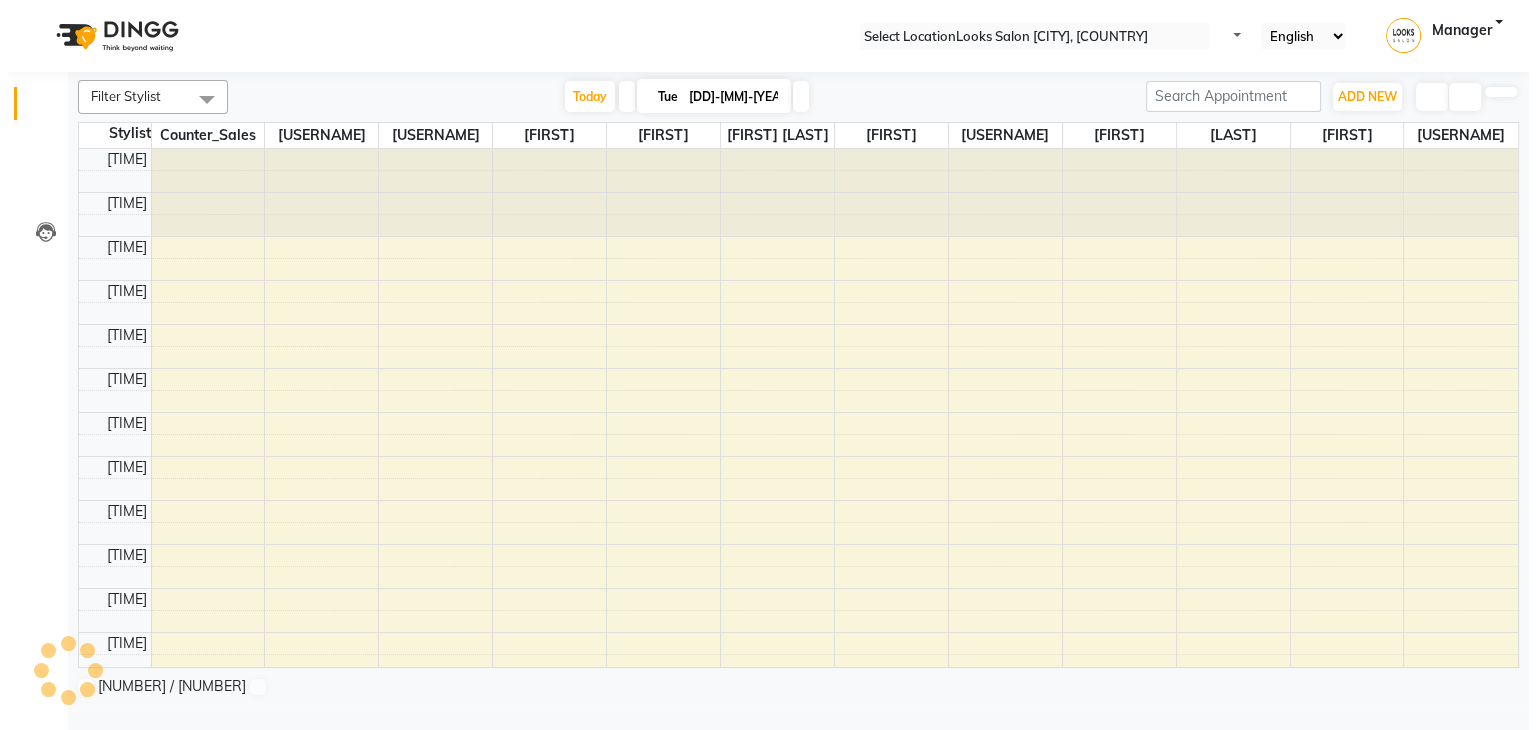 scroll, scrollTop: 0, scrollLeft: 0, axis: both 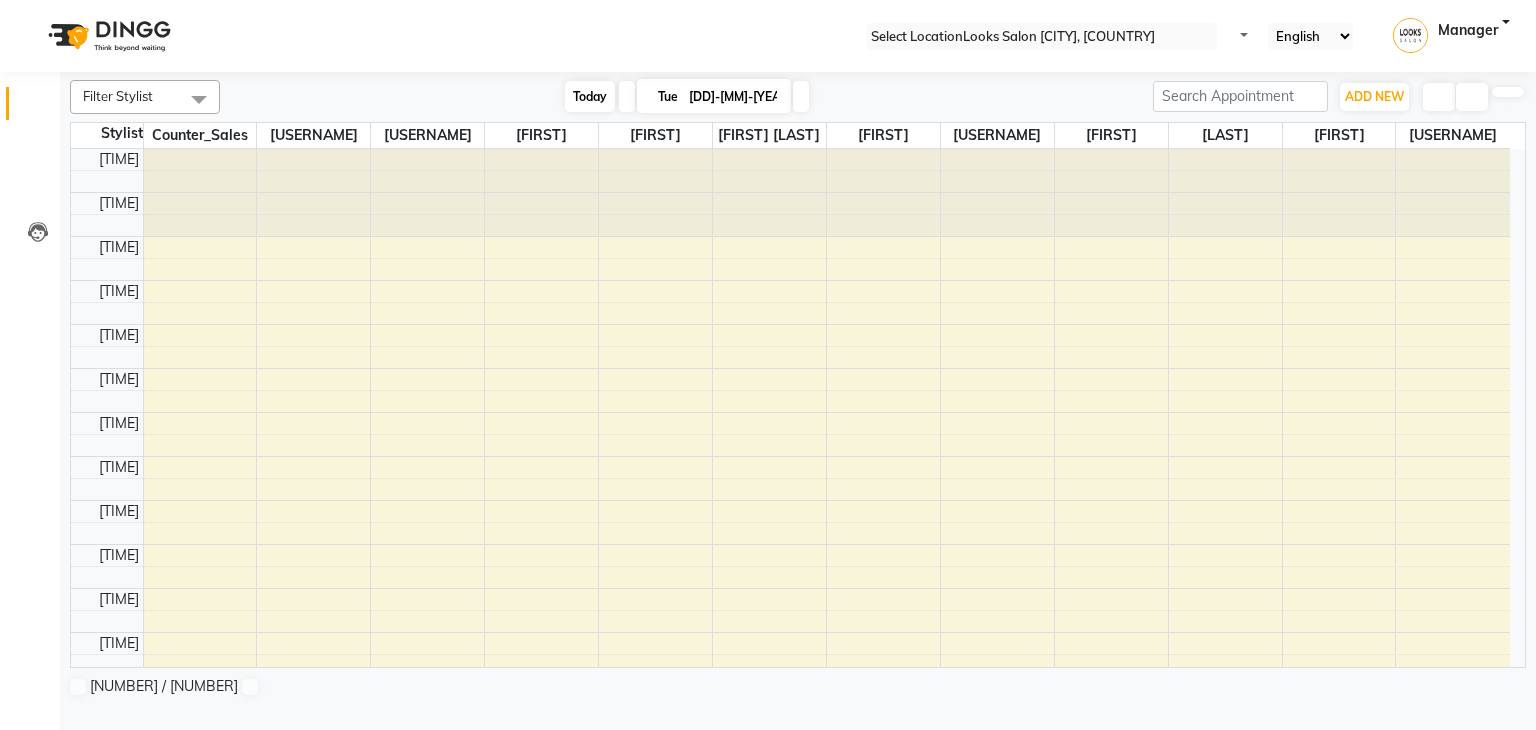 click on "Today" at bounding box center (590, 96) 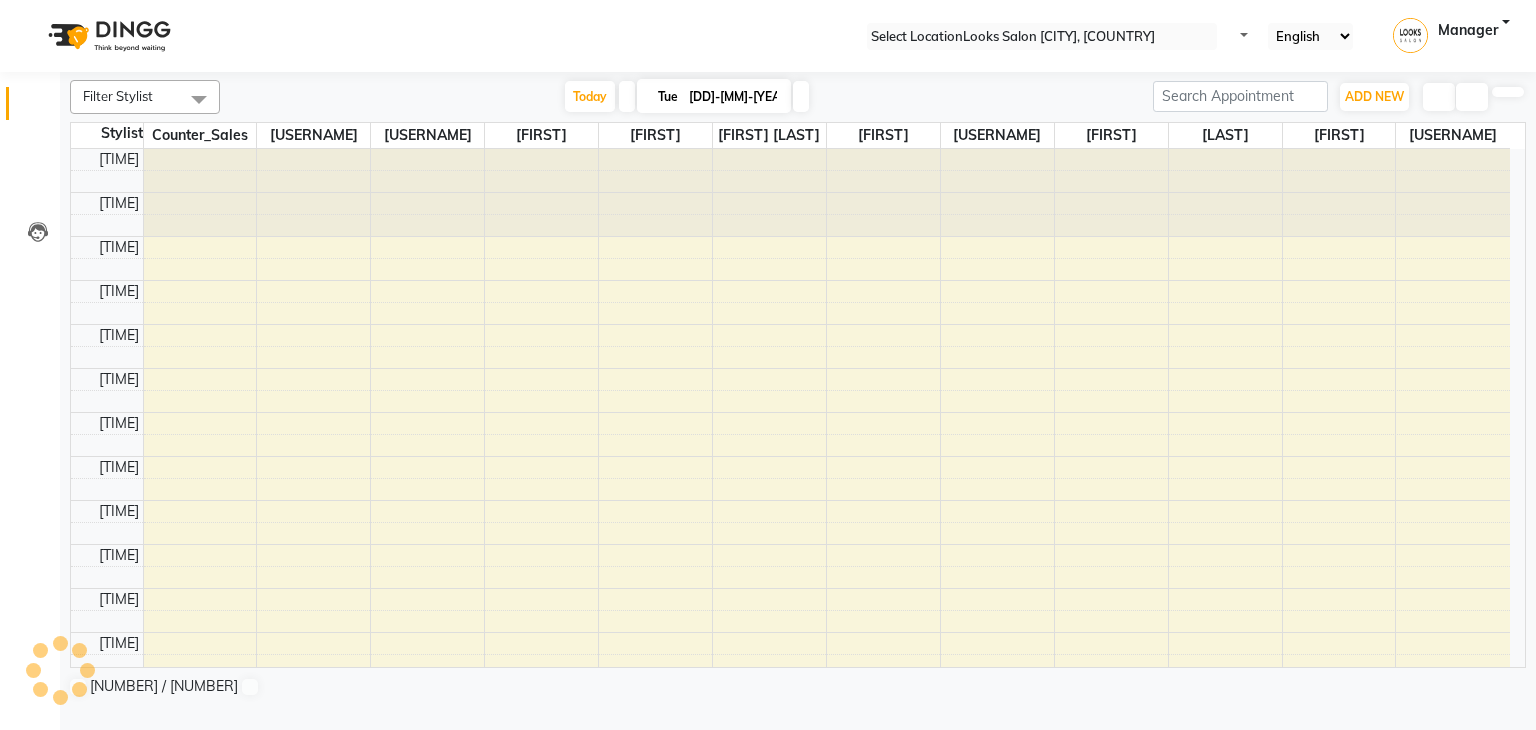 scroll, scrollTop: 634, scrollLeft: 0, axis: vertical 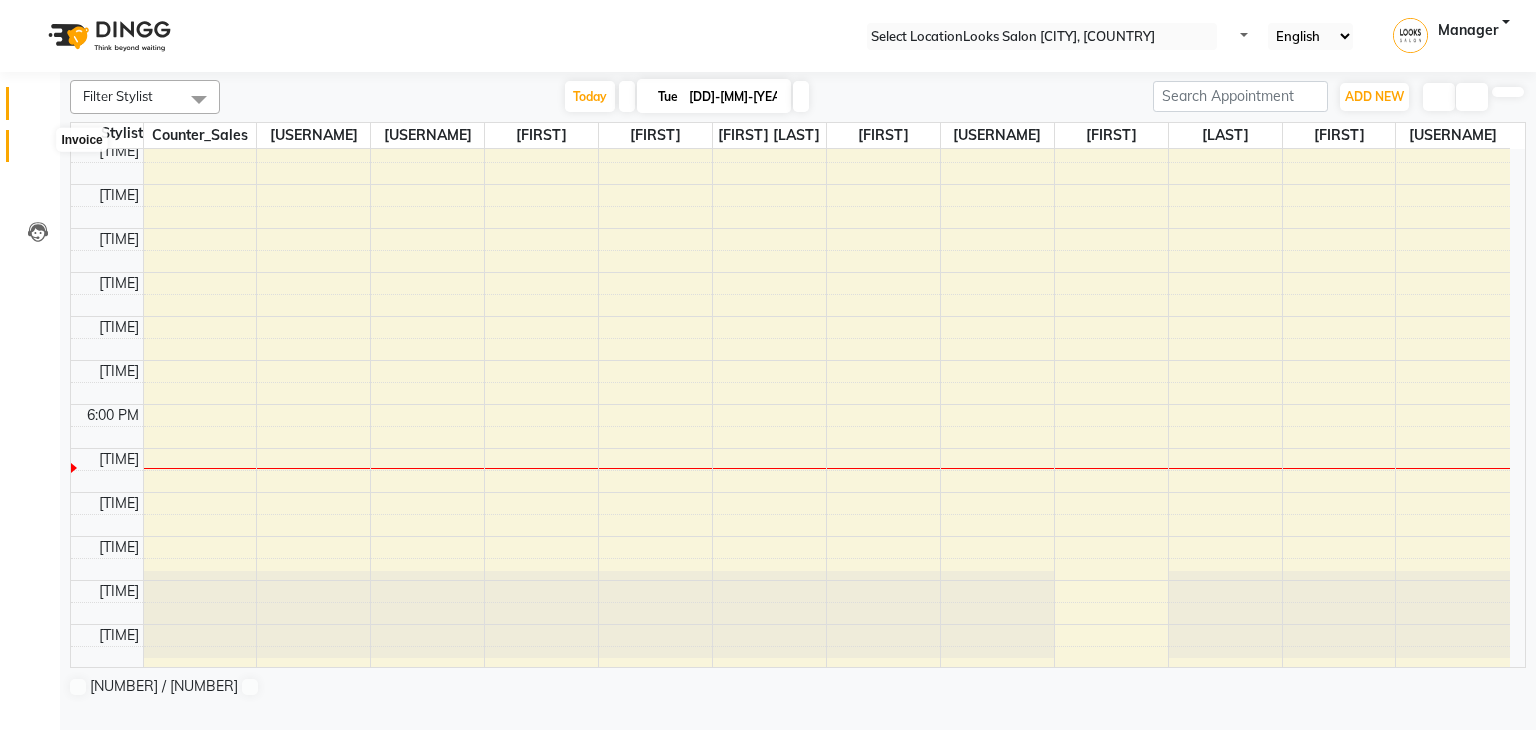 click at bounding box center [38, 151] 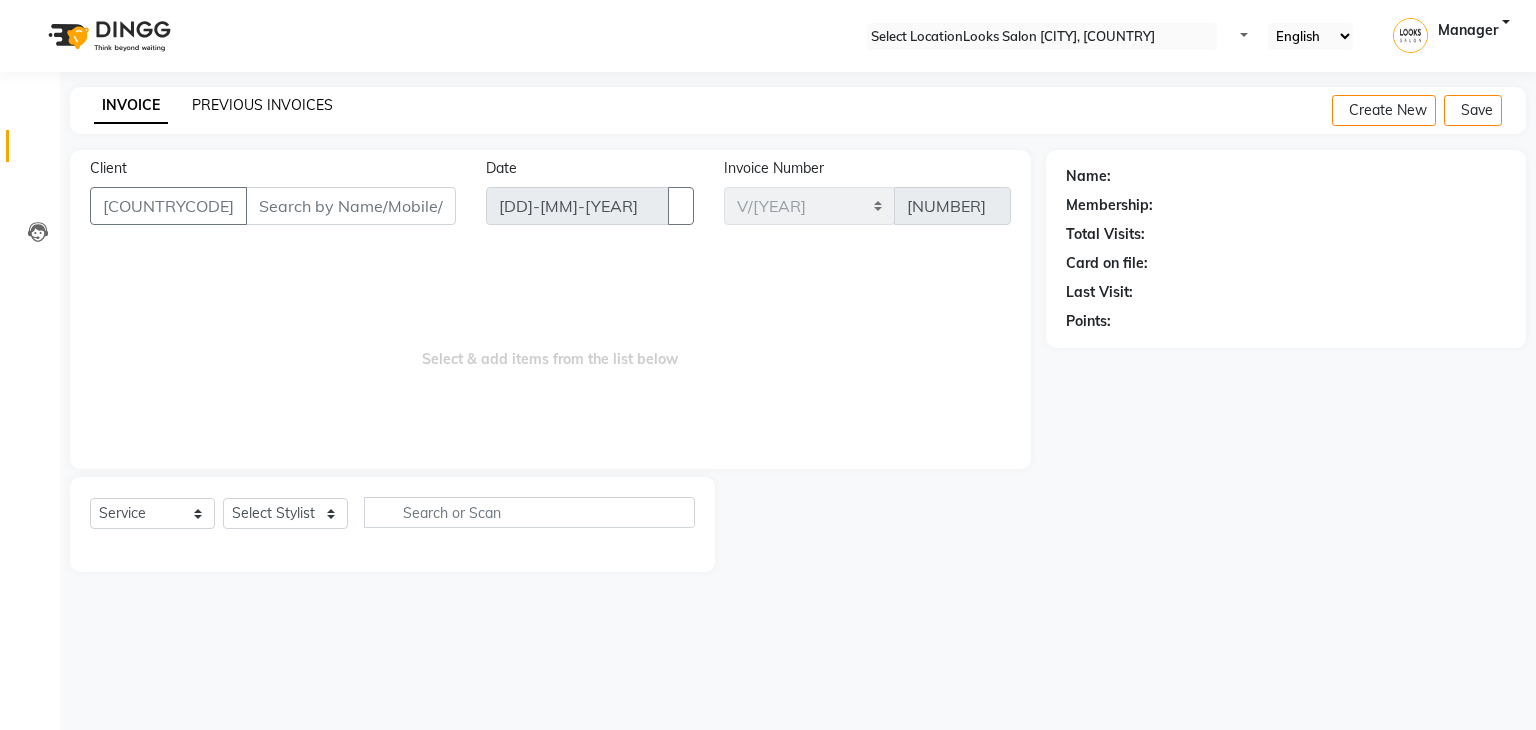 click on "PREVIOUS INVOICES" at bounding box center [262, 105] 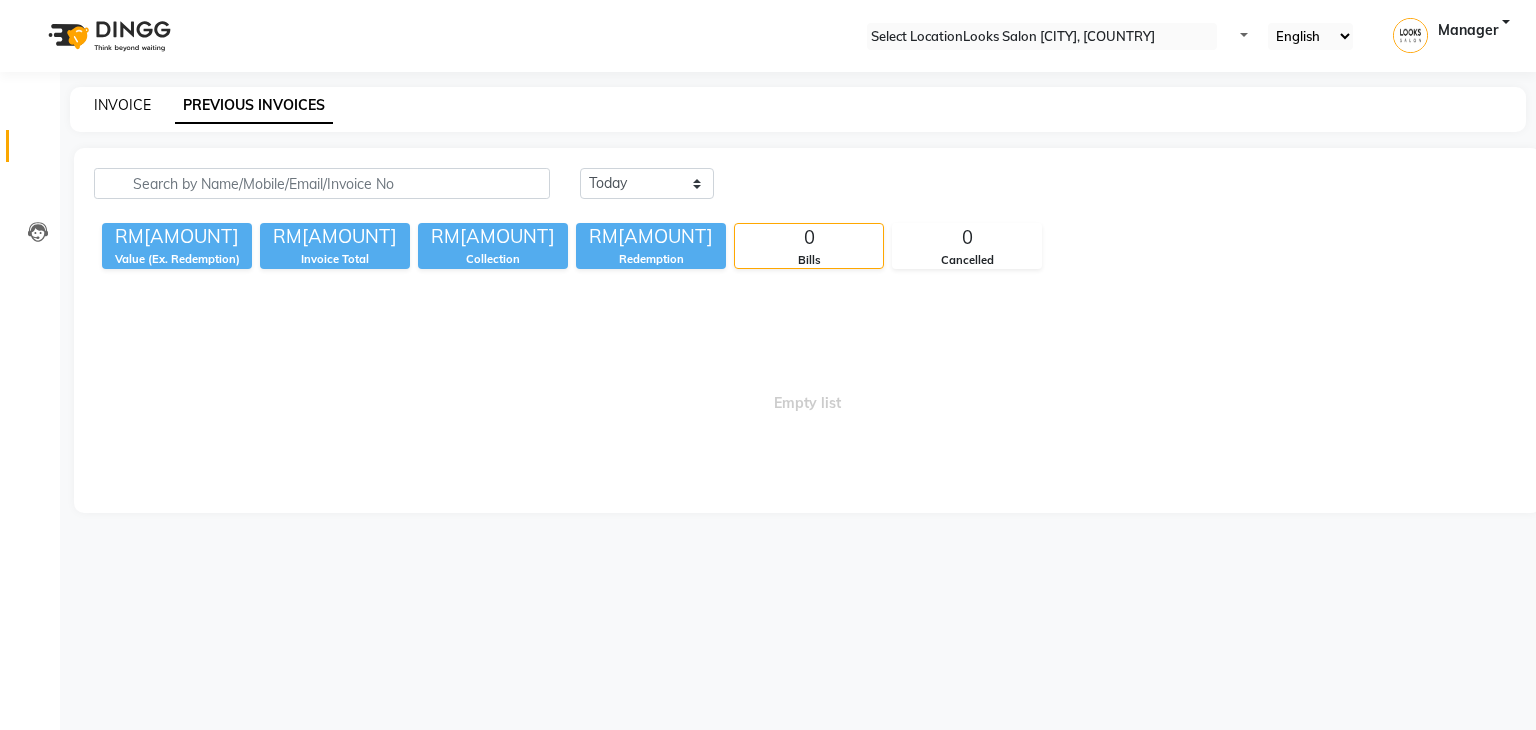 click on "INVOICE" at bounding box center [122, 105] 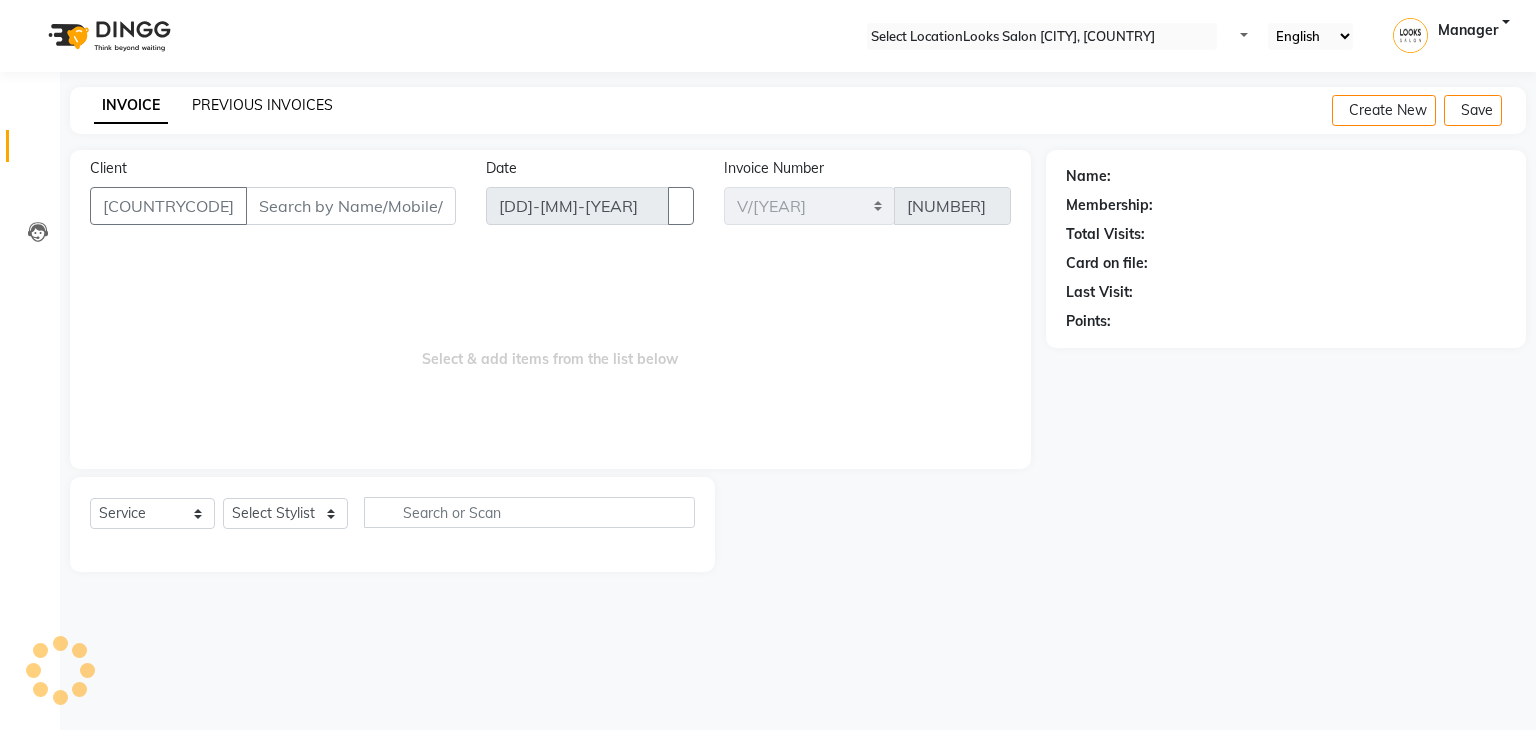 click on "PREVIOUS INVOICES" at bounding box center (262, 105) 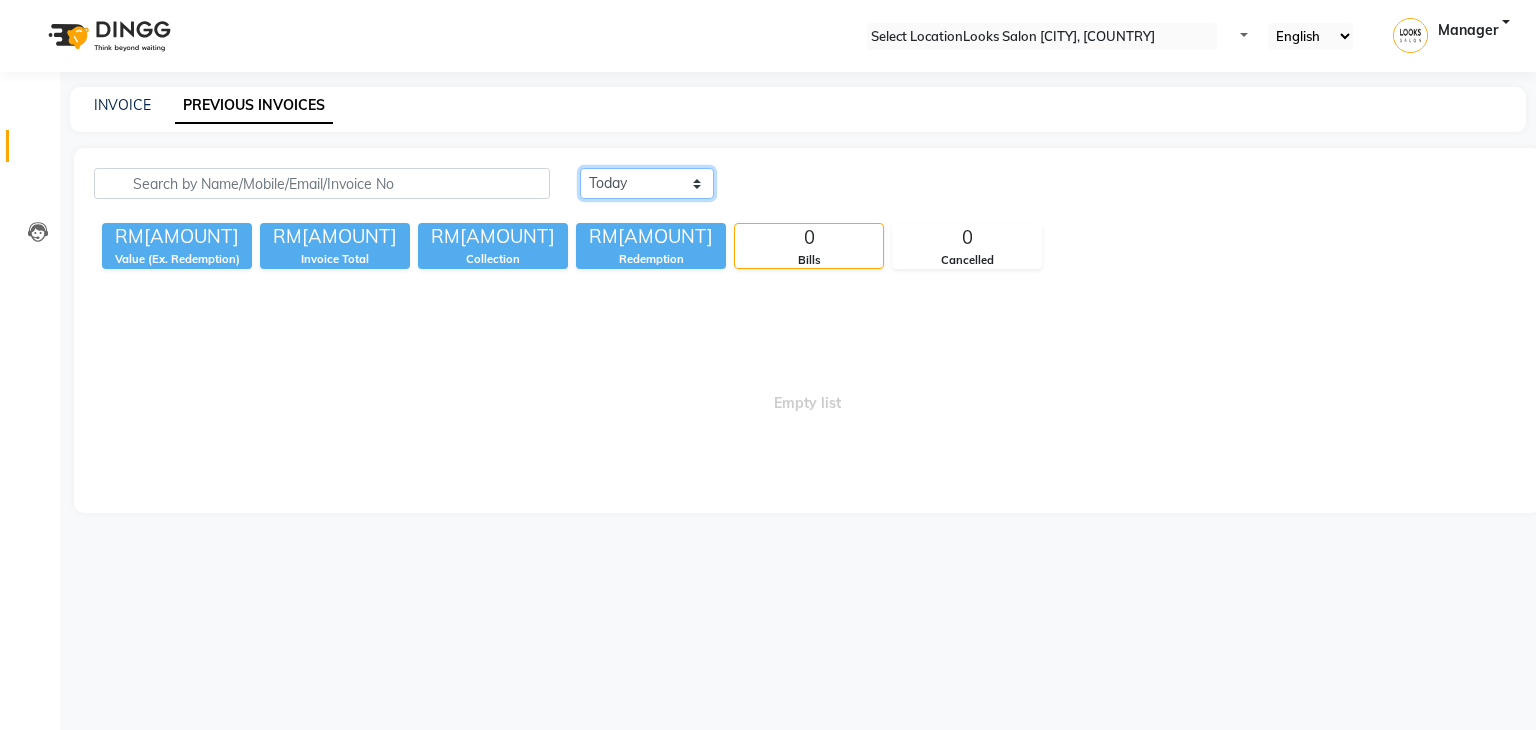 click on "Today Yesterday Custom Range" at bounding box center [647, 183] 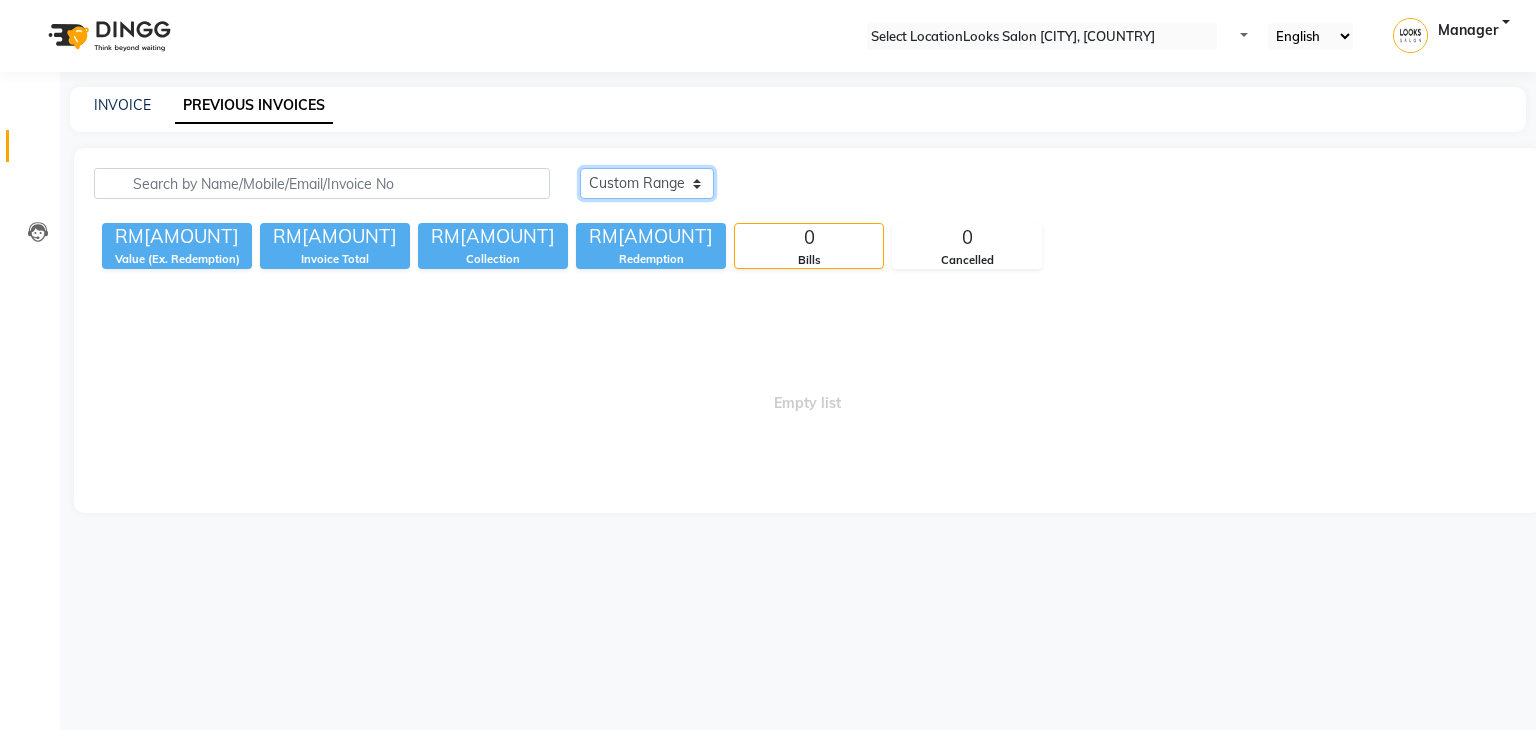 click on "Today Yesterday Custom Range" at bounding box center (647, 183) 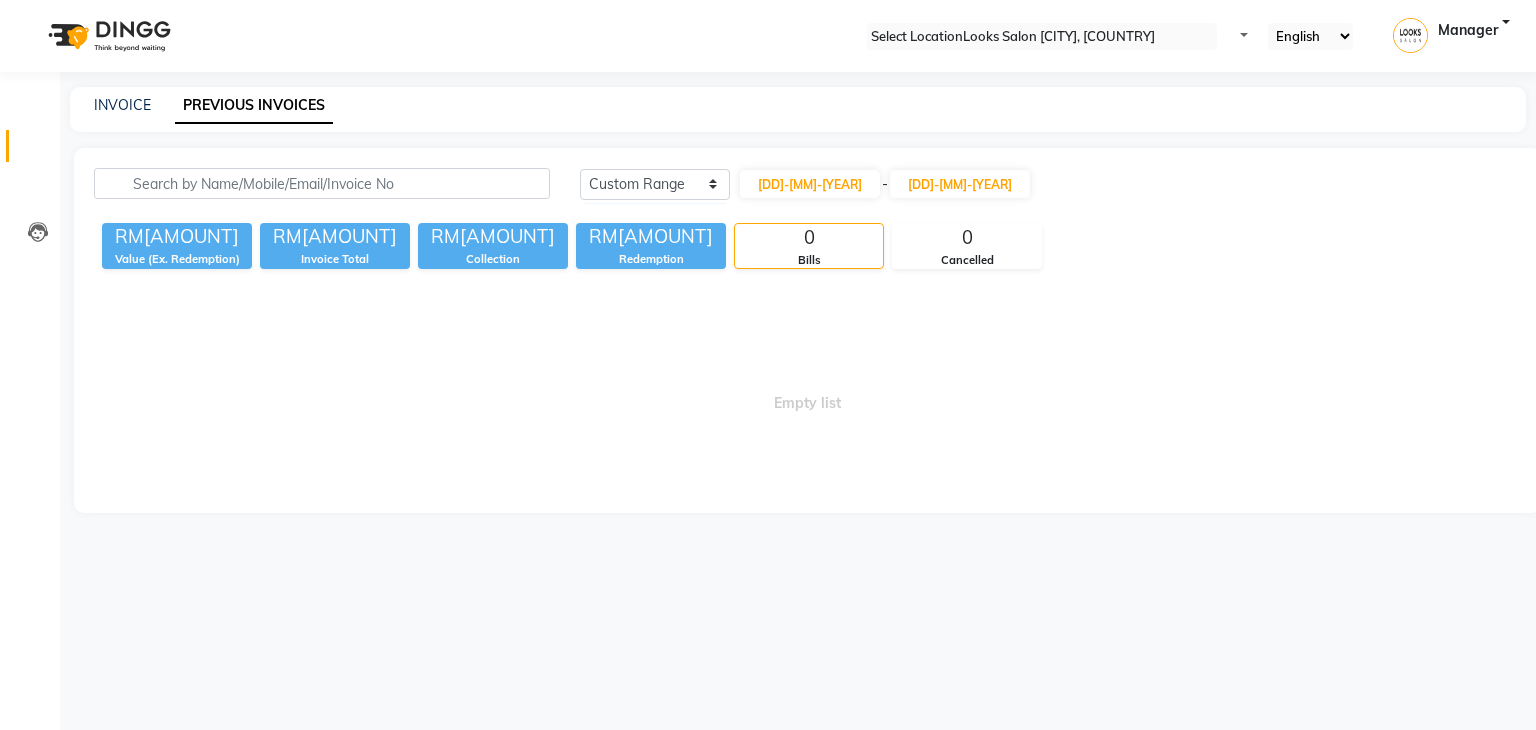 click on "INVOICE PREVIOUS INVOICES" at bounding box center (798, 109) 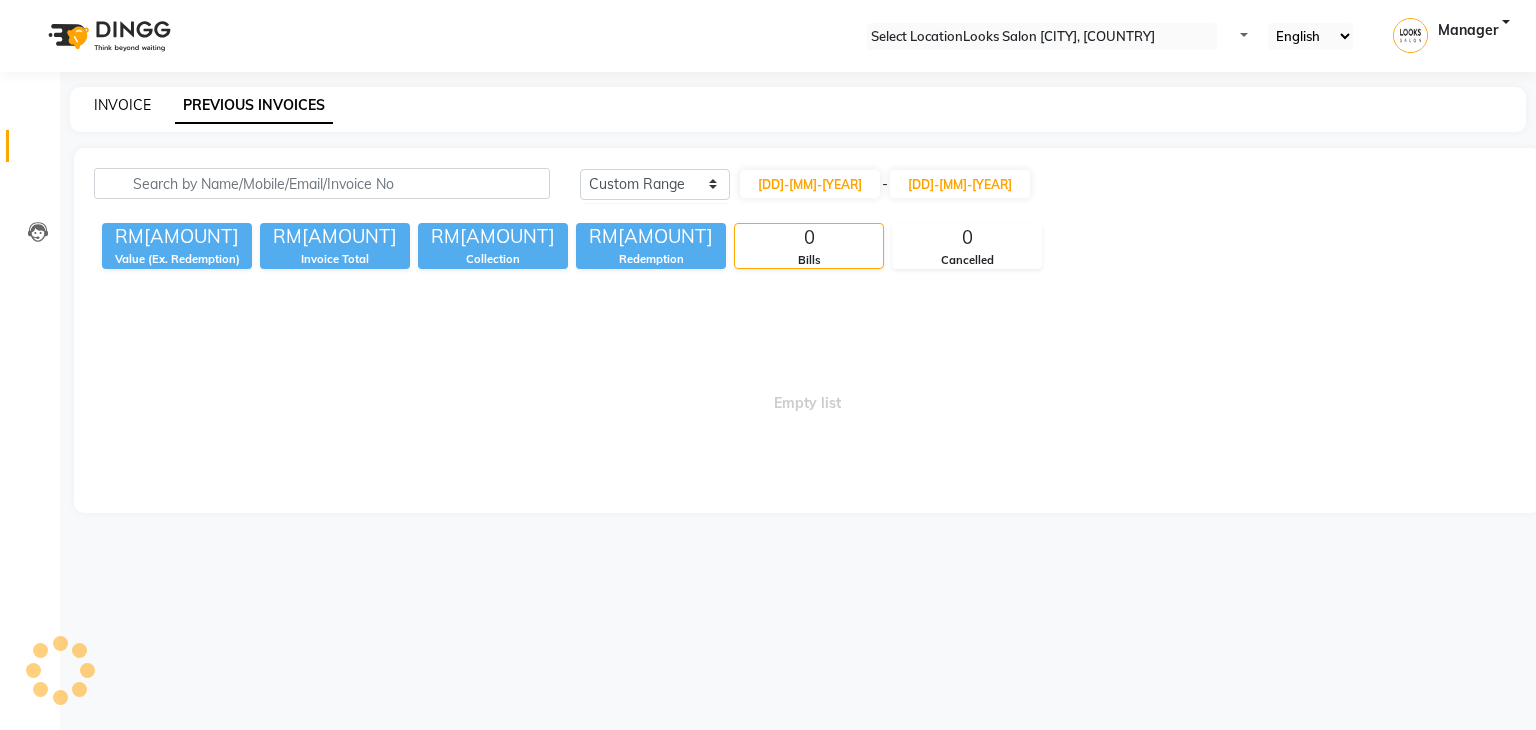 click on "INVOICE" at bounding box center (122, 105) 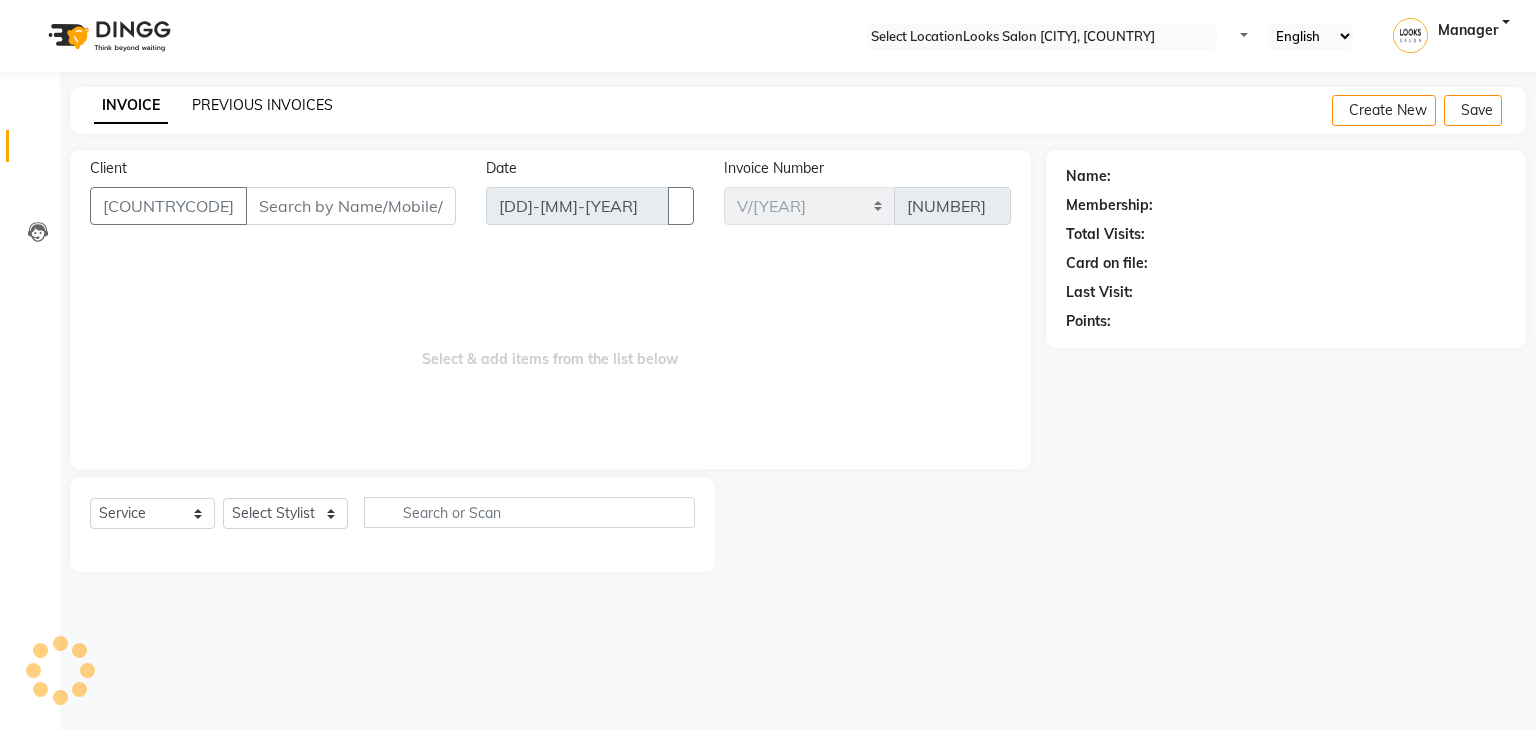 click on "PREVIOUS INVOICES" at bounding box center [262, 105] 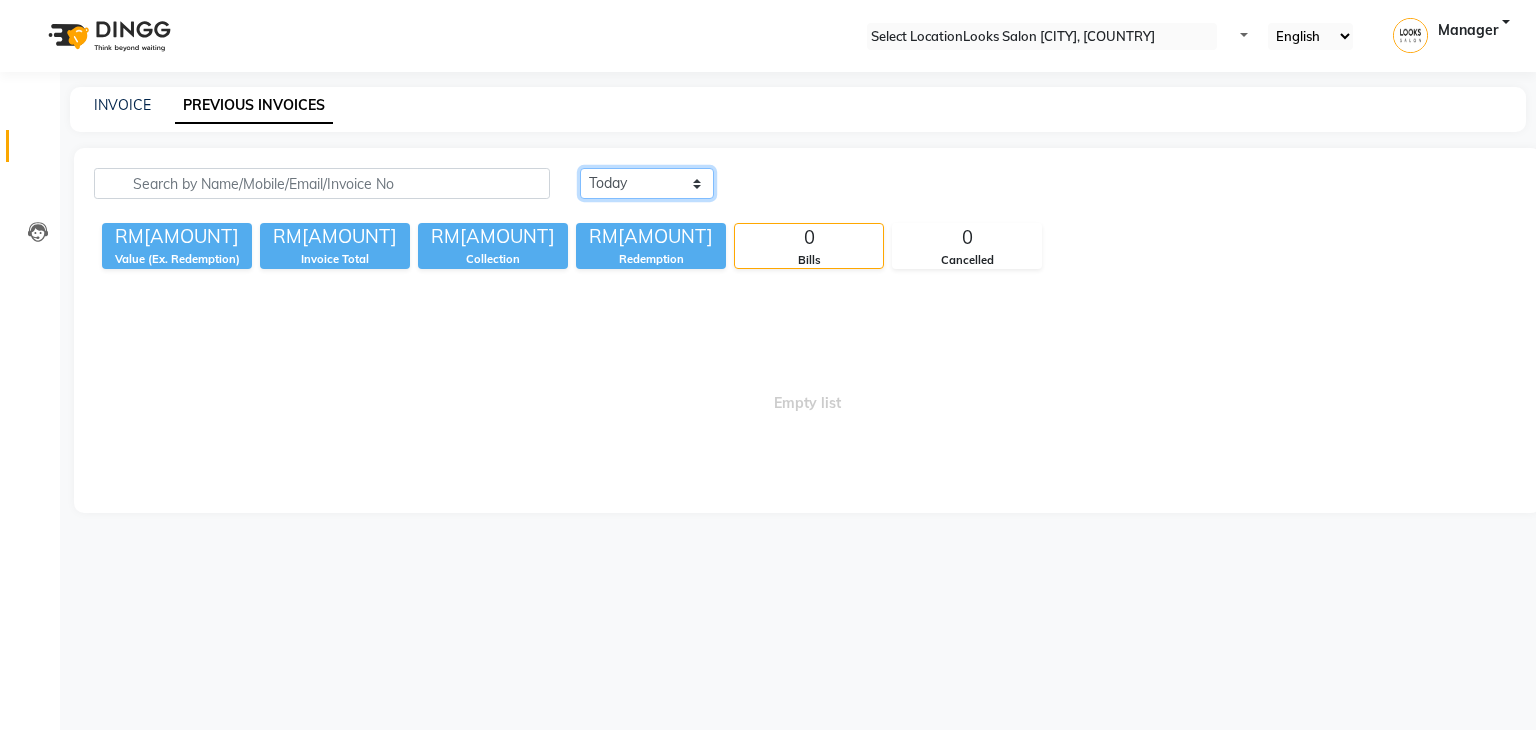 click on "Today Yesterday Custom Range" at bounding box center (647, 183) 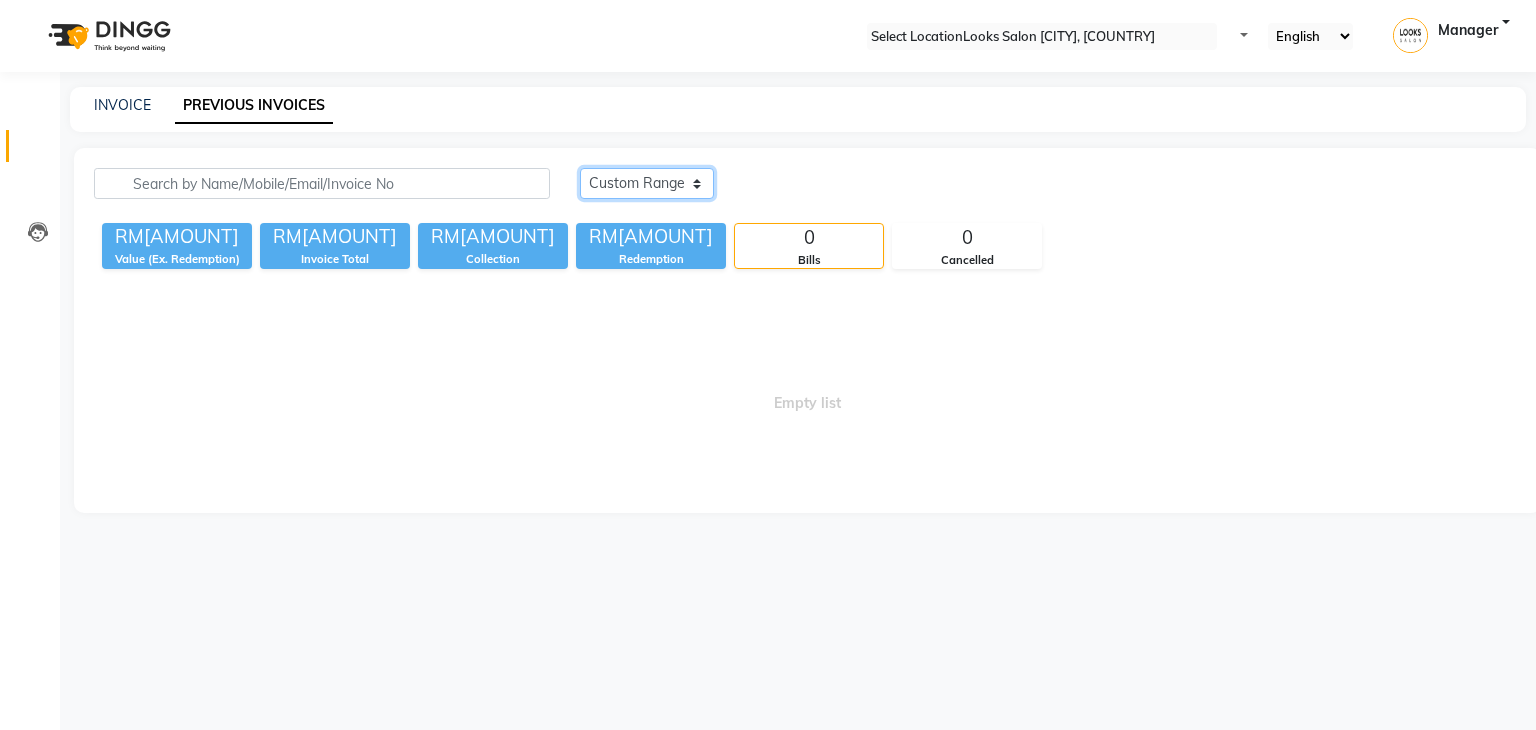 click on "Today Yesterday Custom Range" at bounding box center (647, 183) 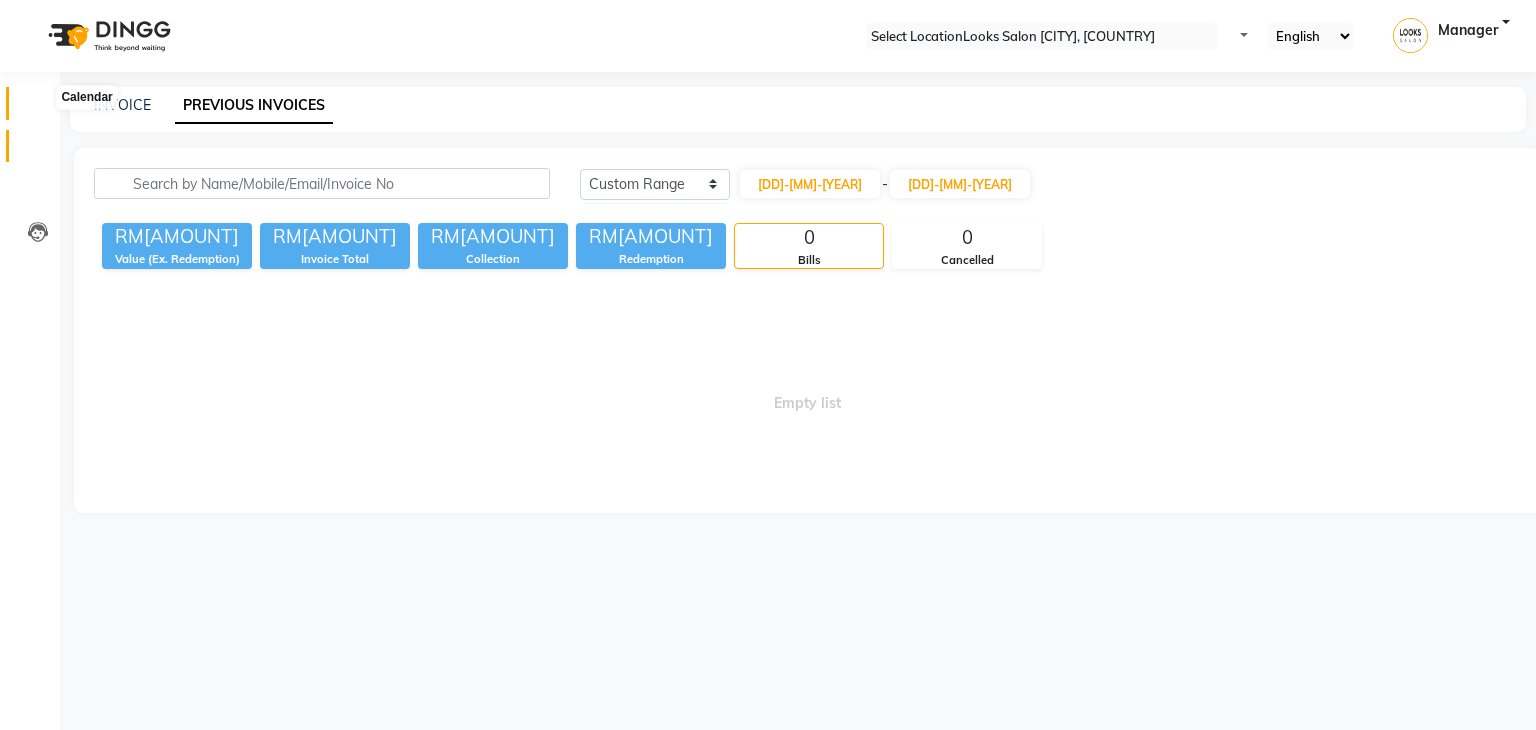 click at bounding box center (37, 108) 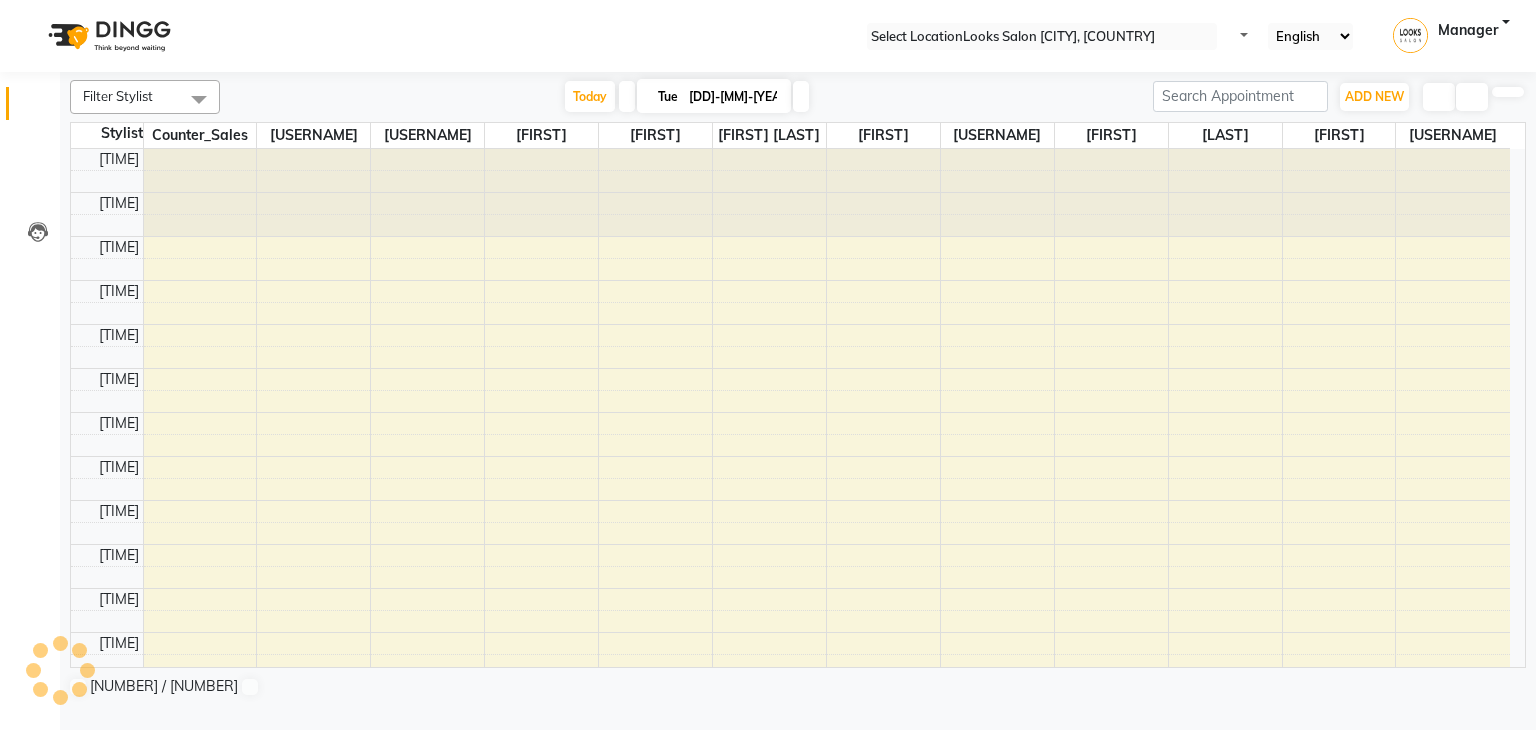 scroll, scrollTop: 0, scrollLeft: 0, axis: both 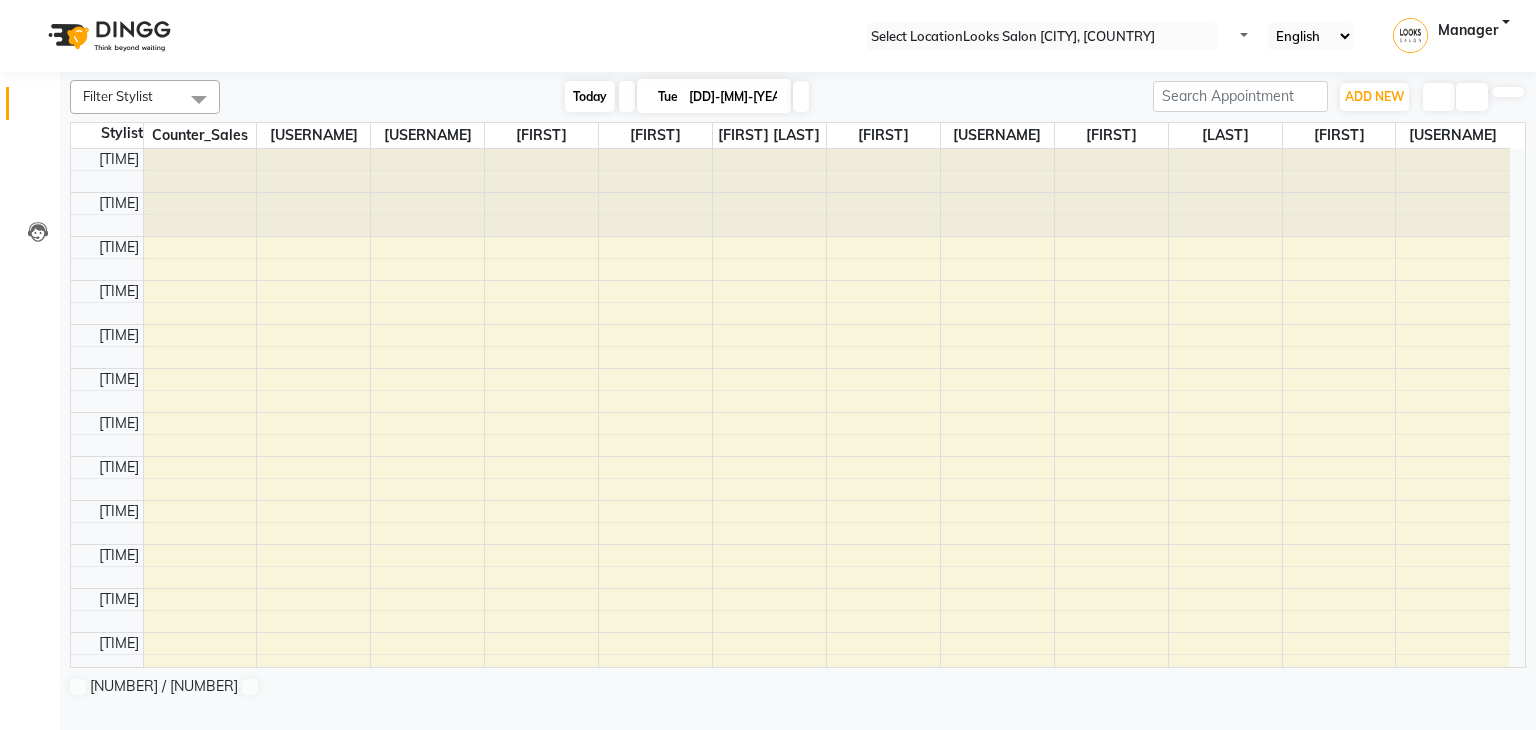 click on "Today" at bounding box center (590, 96) 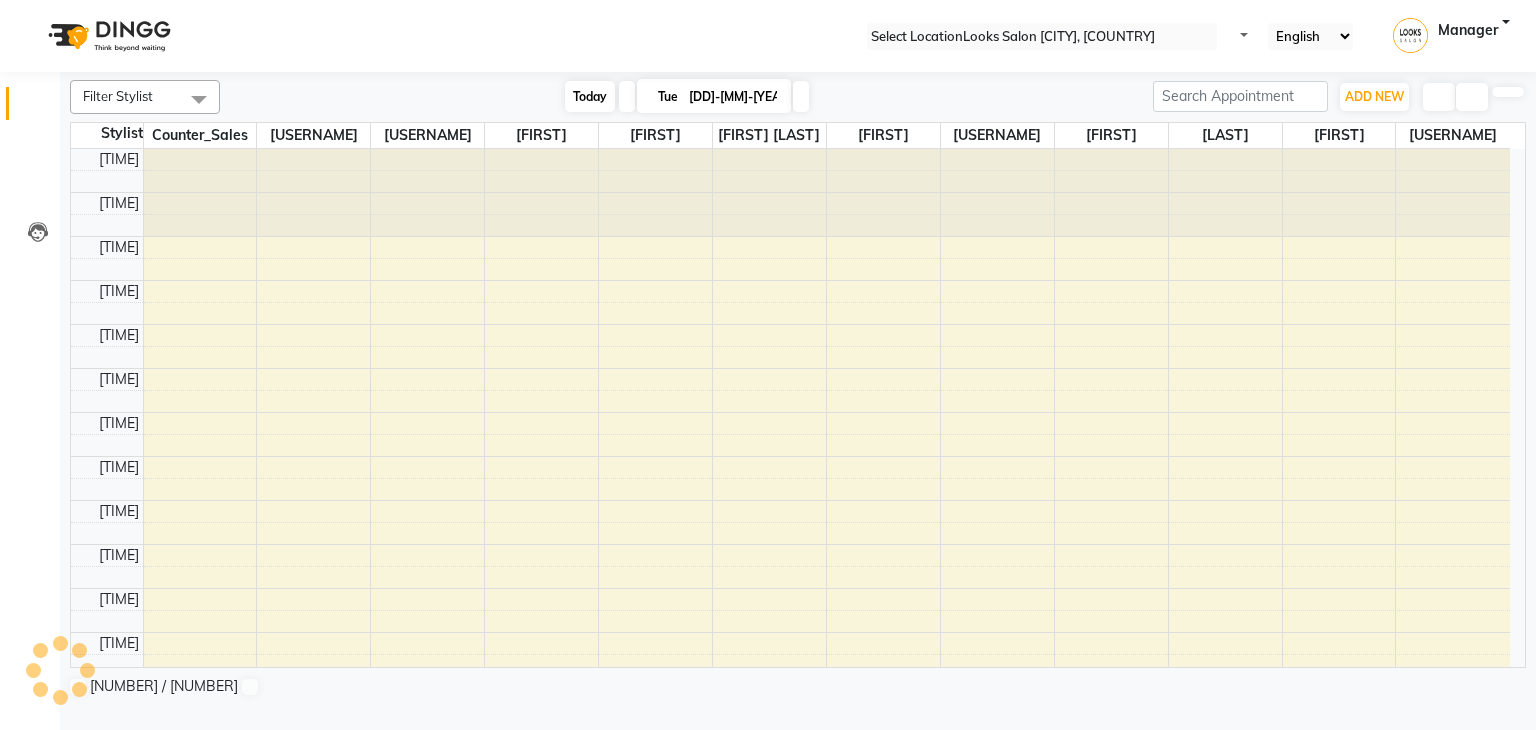 scroll, scrollTop: 634, scrollLeft: 0, axis: vertical 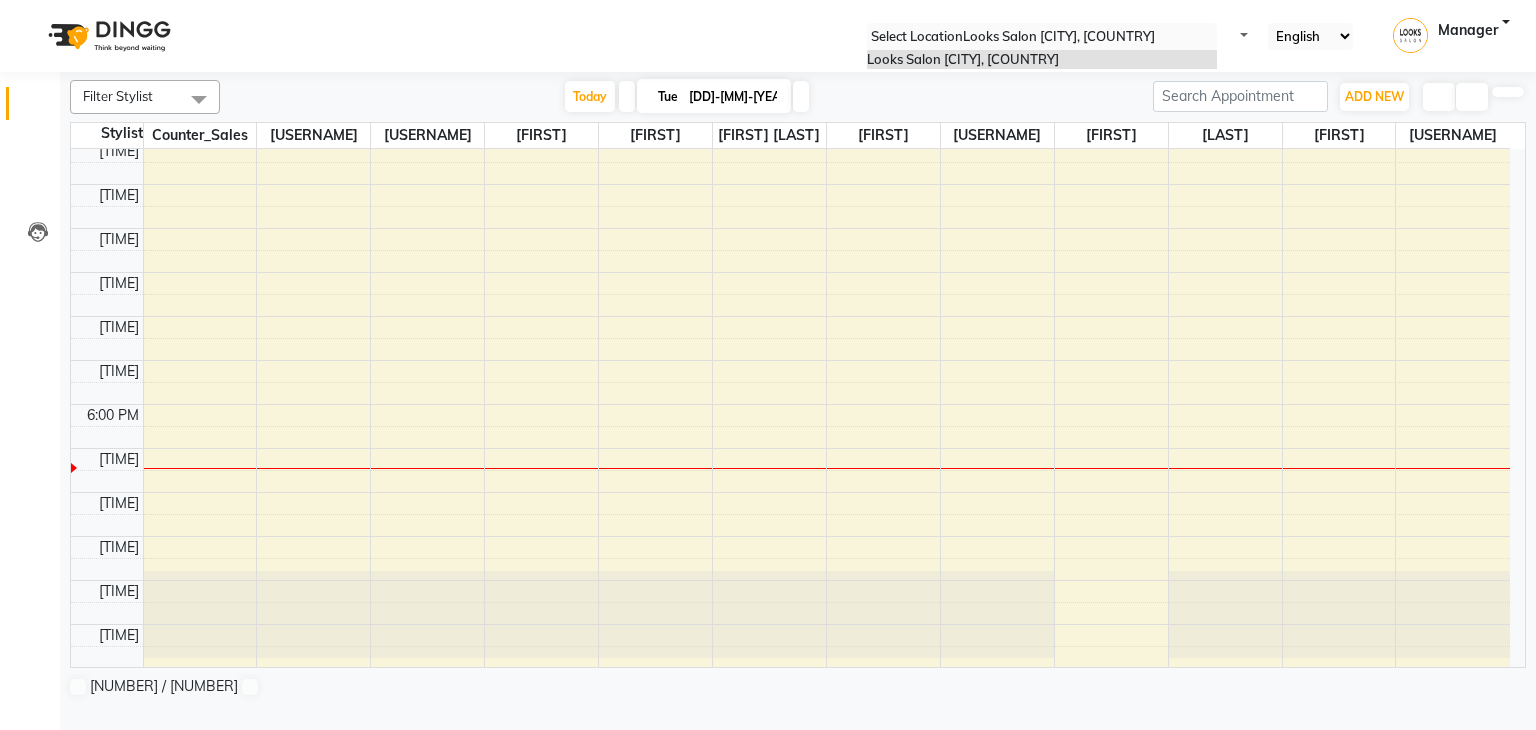 click at bounding box center [1042, 37] 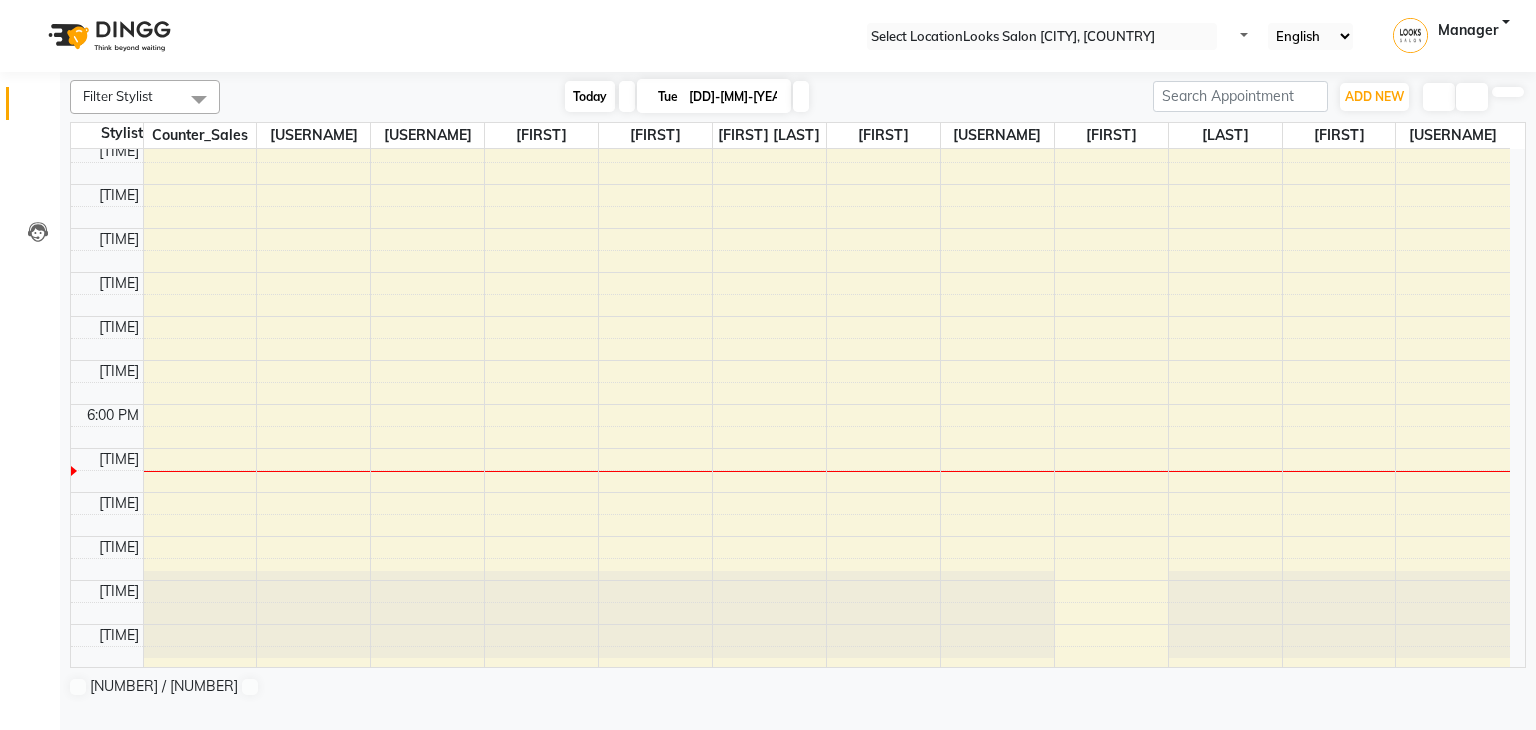 click on "Today" at bounding box center [590, 96] 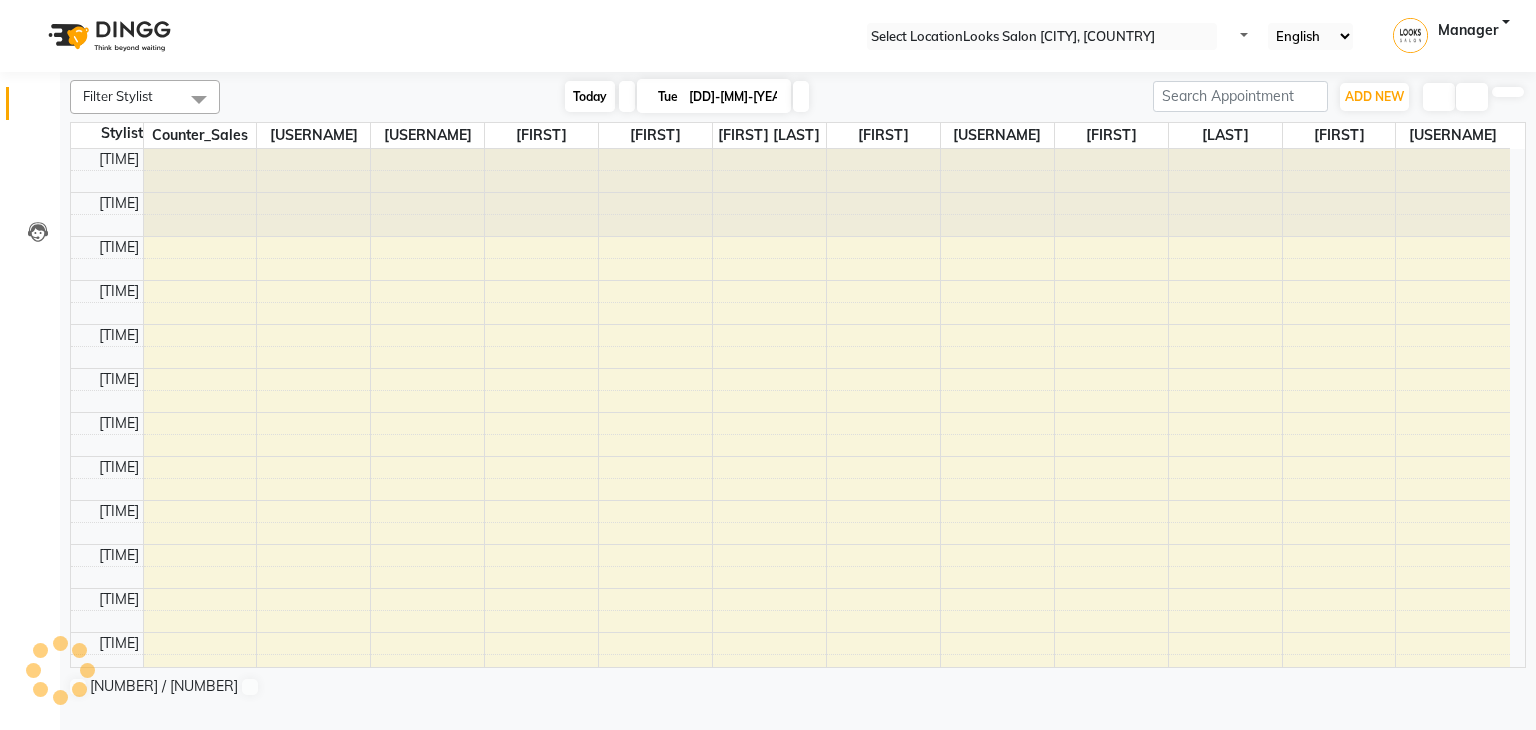 scroll, scrollTop: 634, scrollLeft: 0, axis: vertical 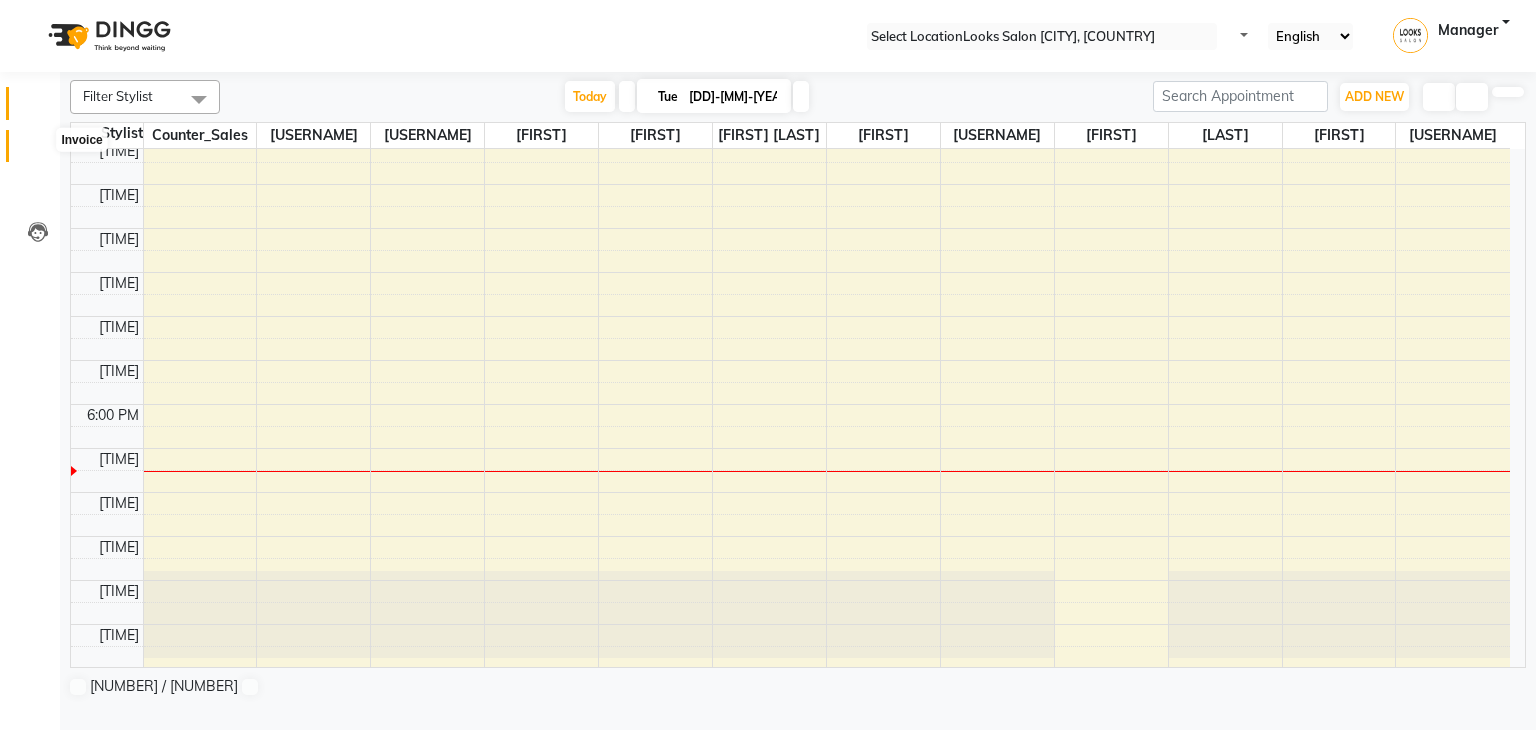 click at bounding box center (37, 151) 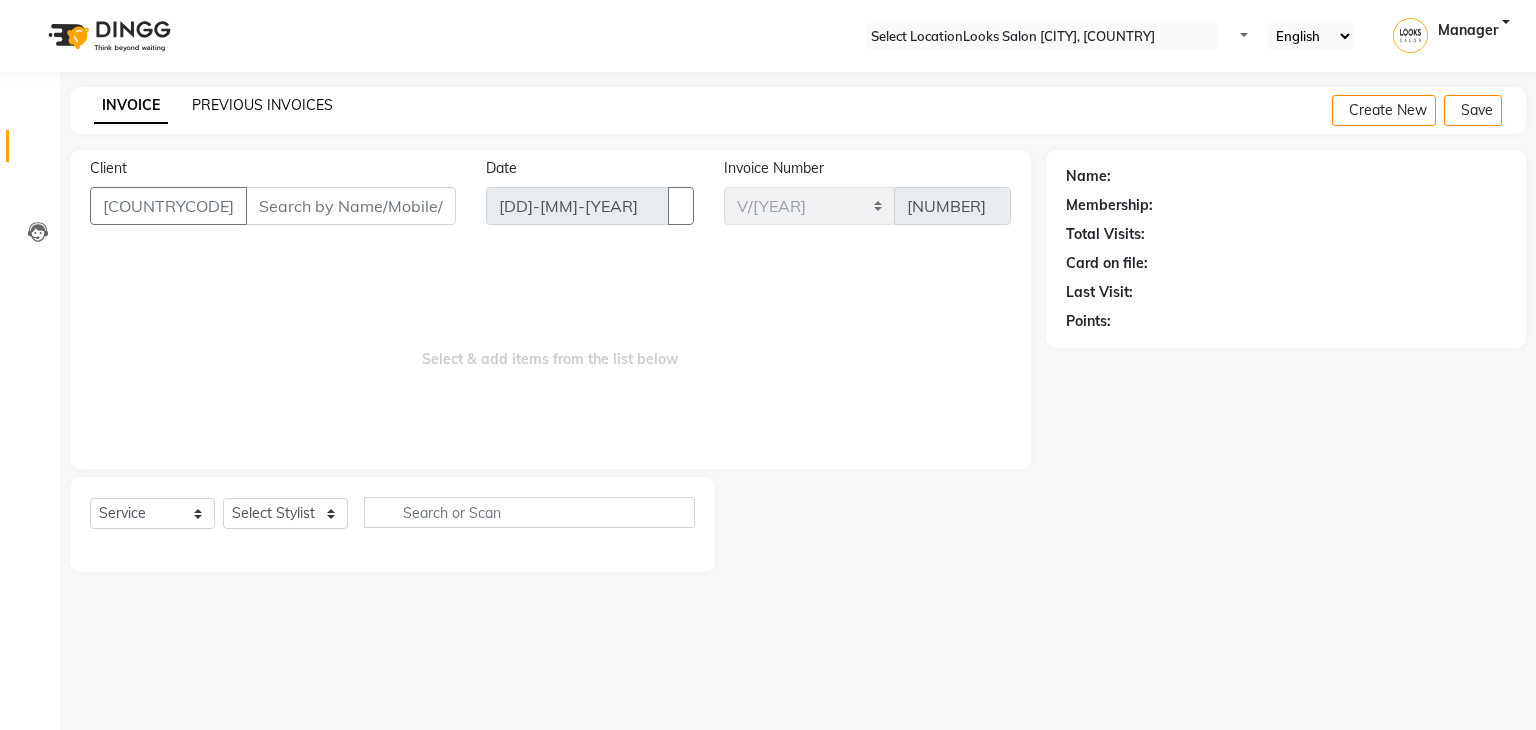 click on "PREVIOUS INVOICES" at bounding box center [262, 105] 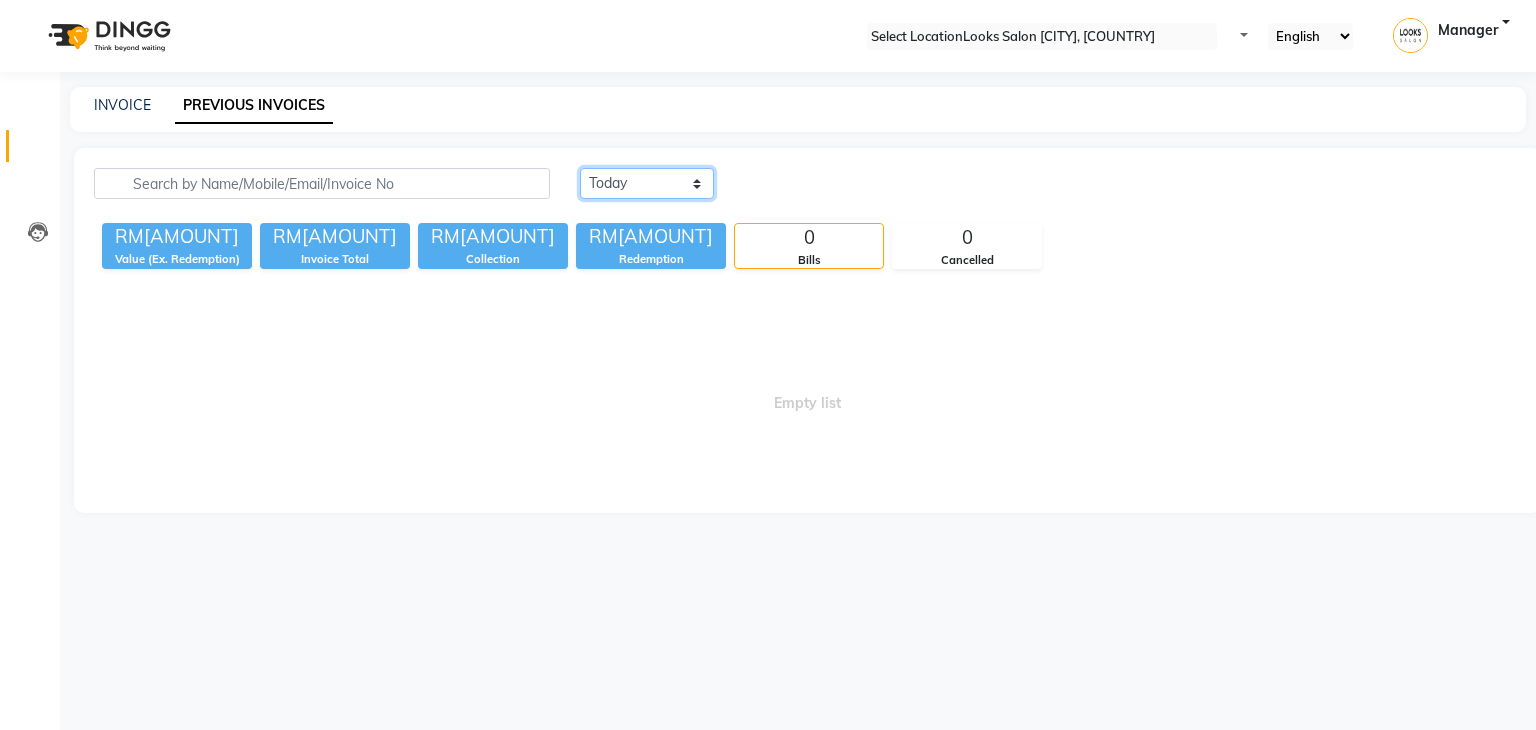 click on "Today Yesterday Custom Range" at bounding box center [647, 183] 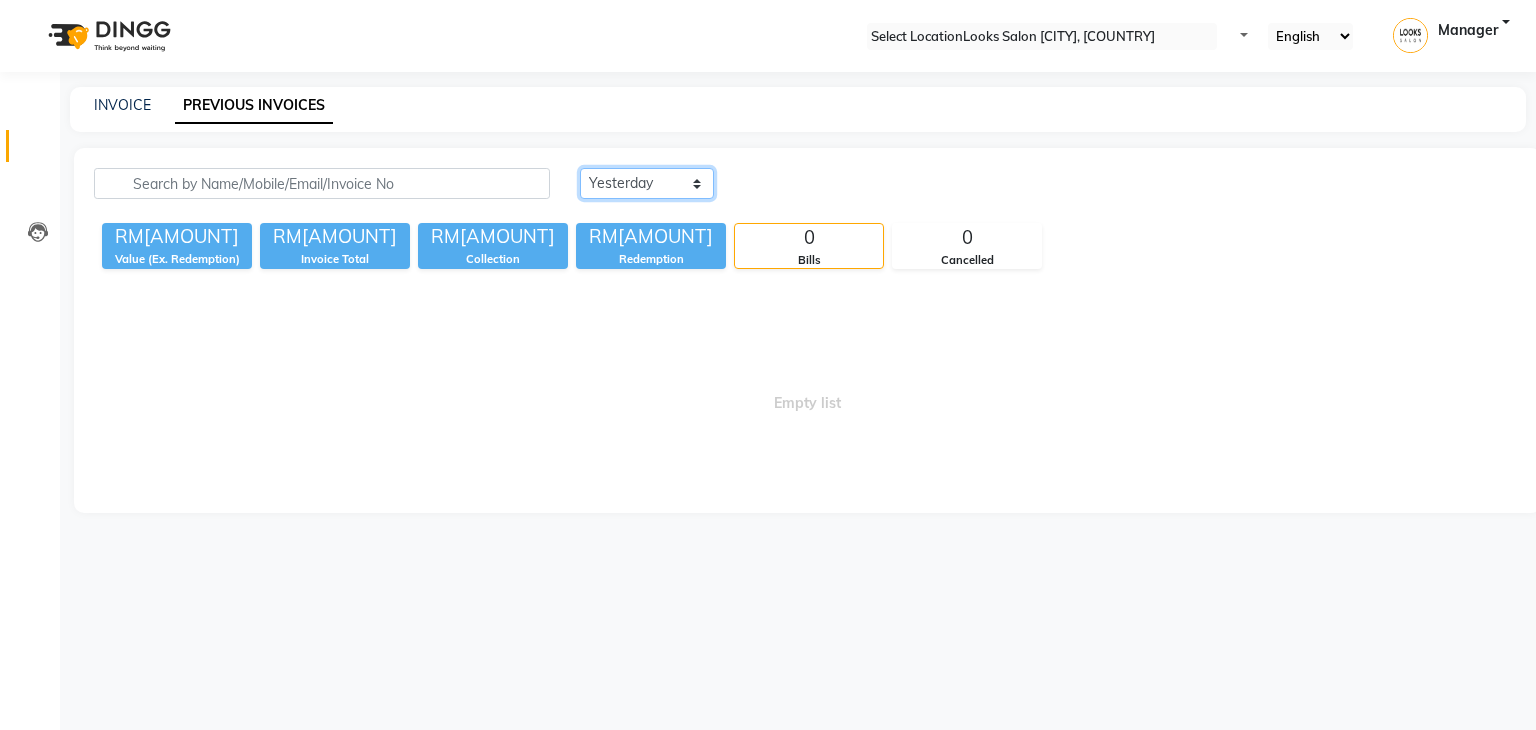 click on "Today Yesterday Custom Range" at bounding box center [647, 183] 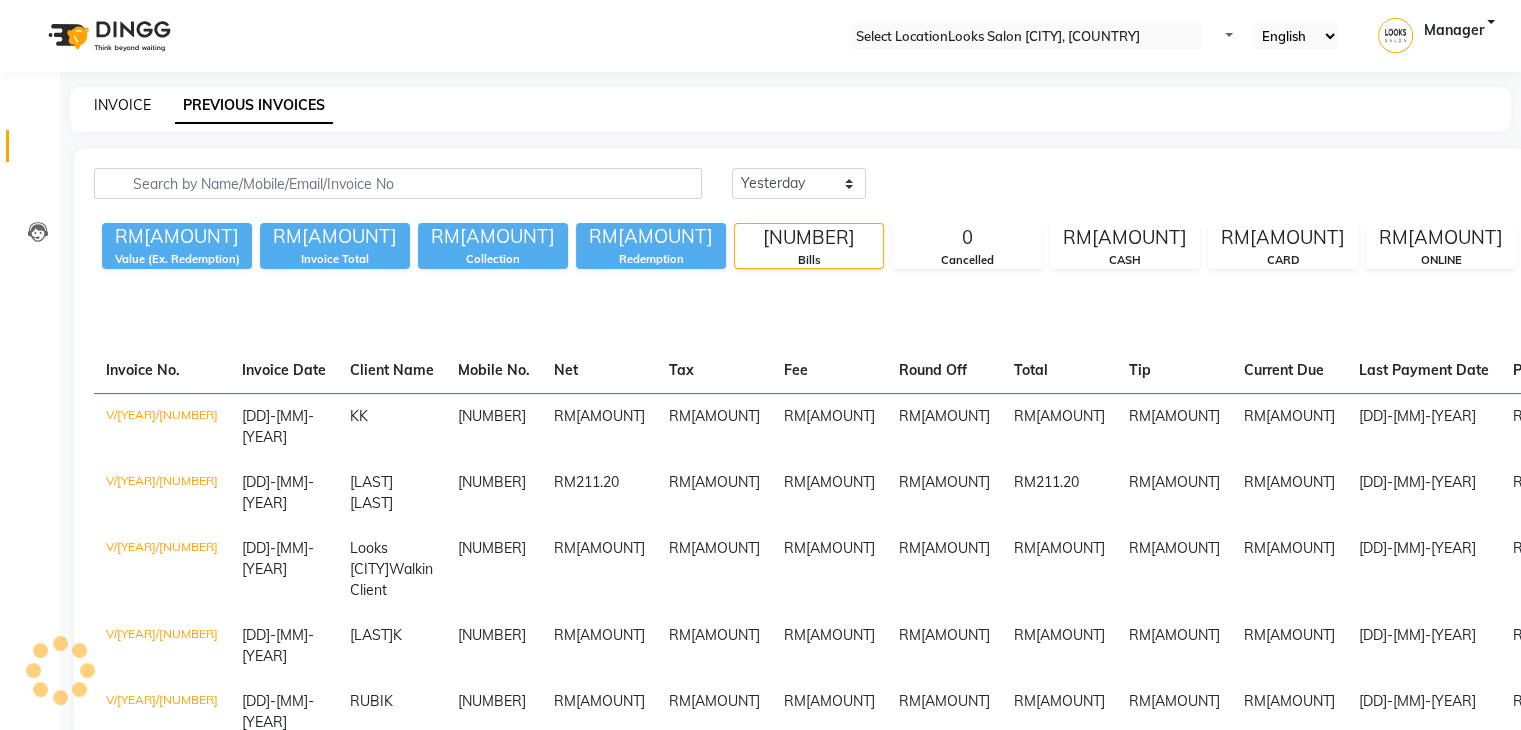 click on "INVOICE" at bounding box center (122, 105) 